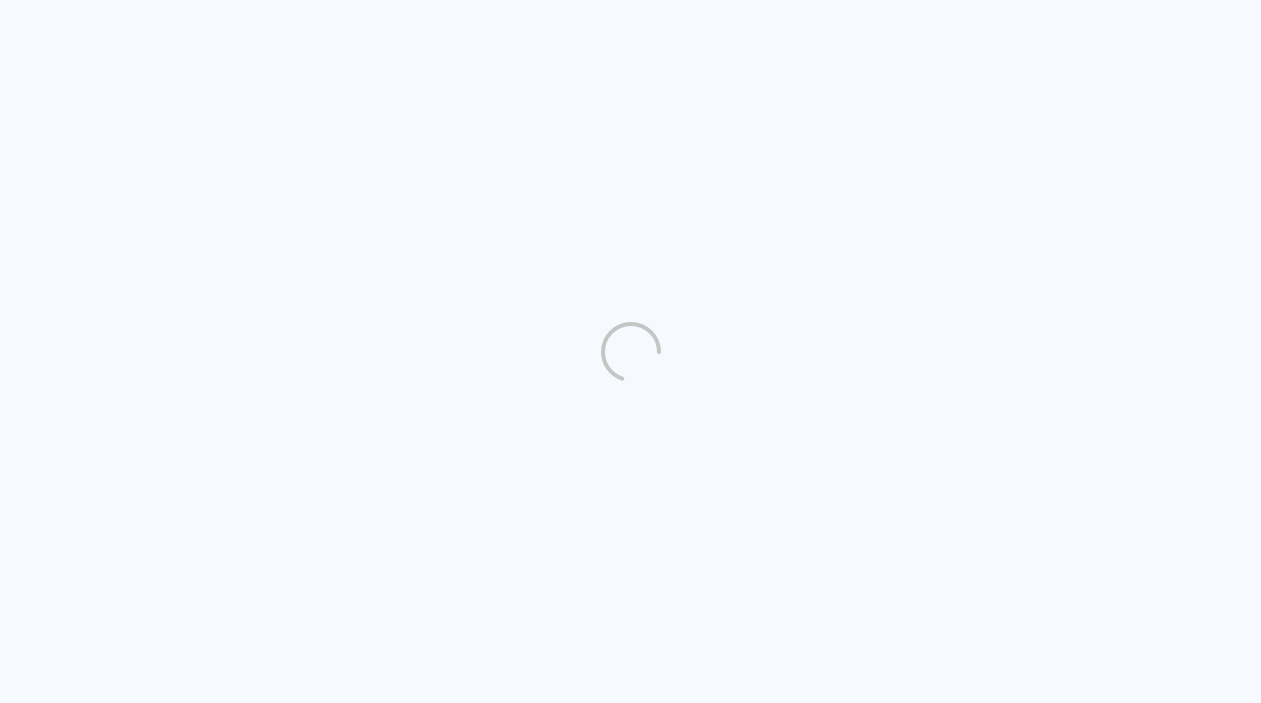 scroll, scrollTop: 0, scrollLeft: 0, axis: both 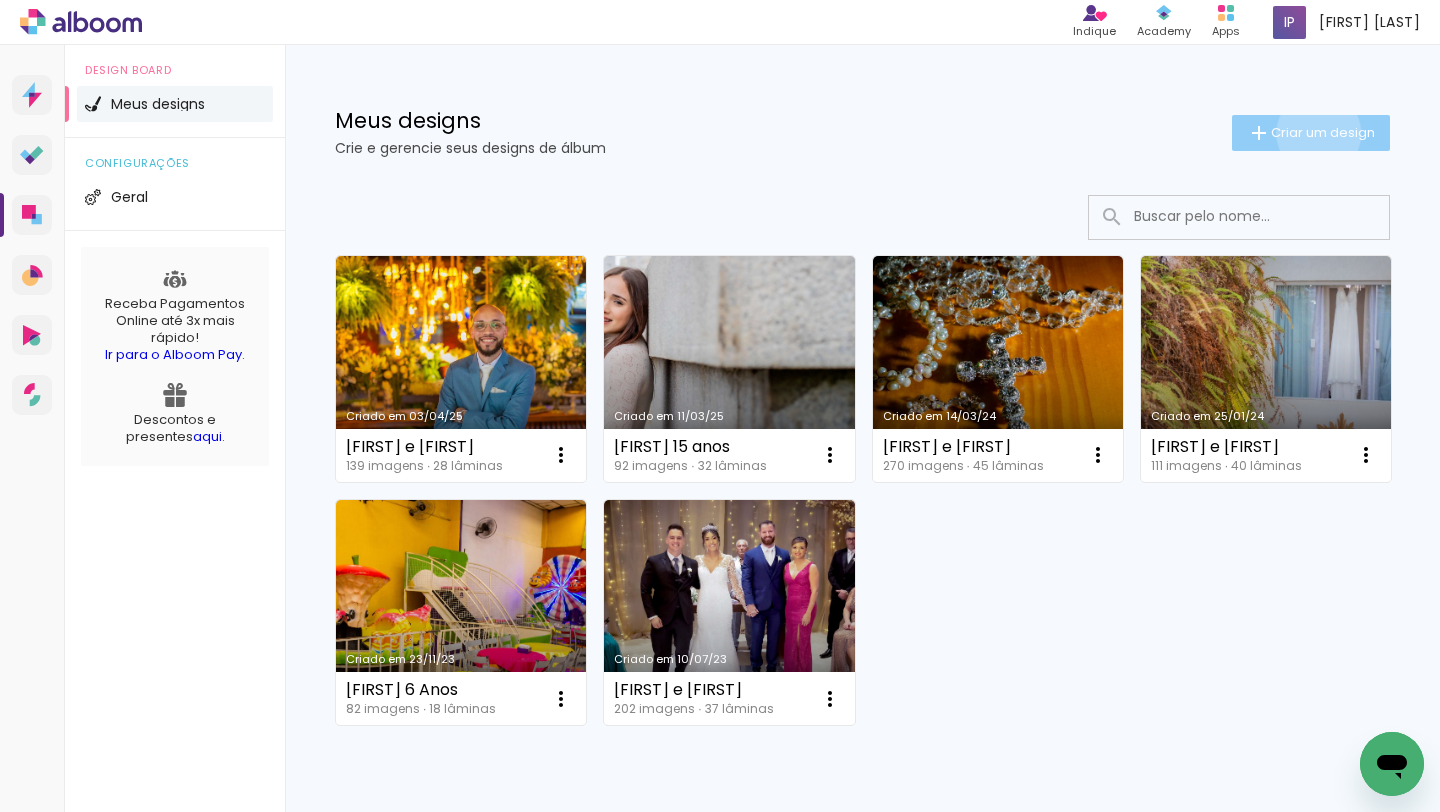 click on "Criar um design" 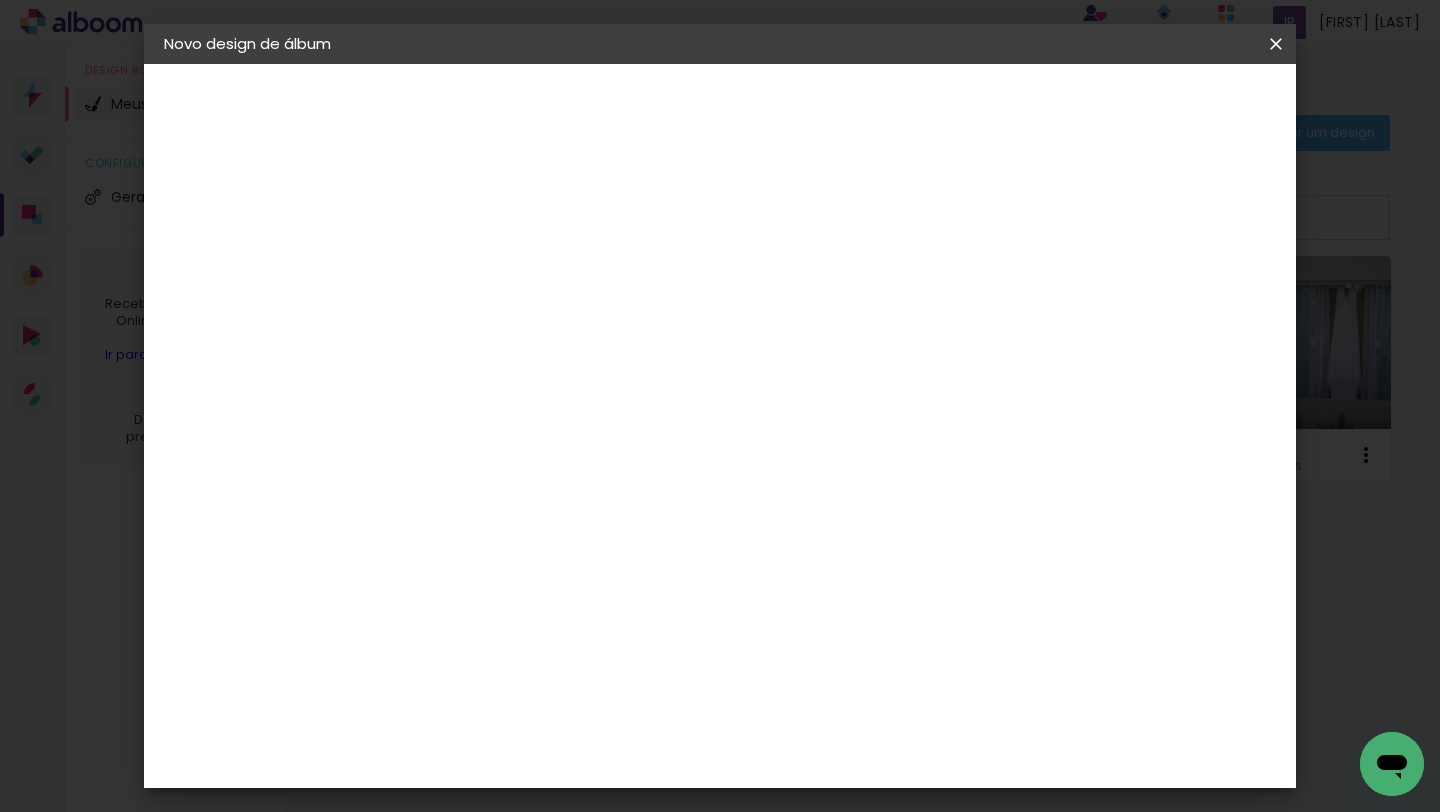 click at bounding box center (491, 268) 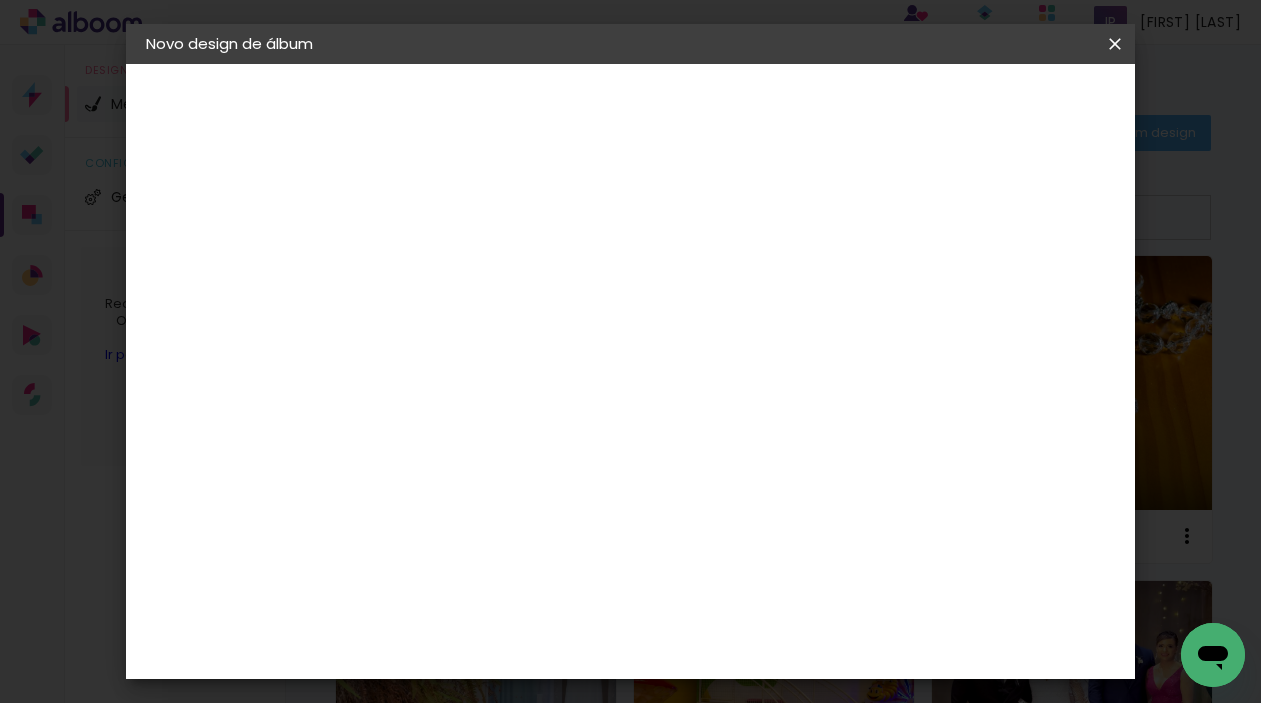 type on "Rachel e" 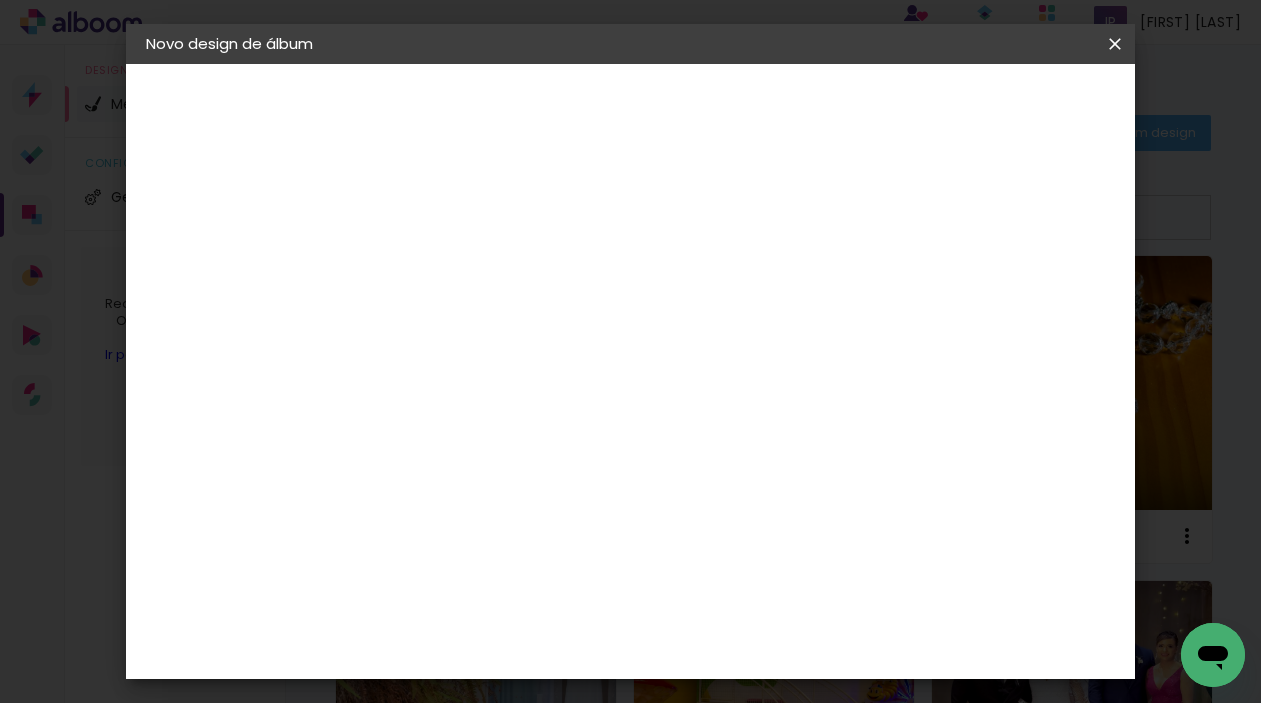 type on "[FIRST] e [FIRST]" 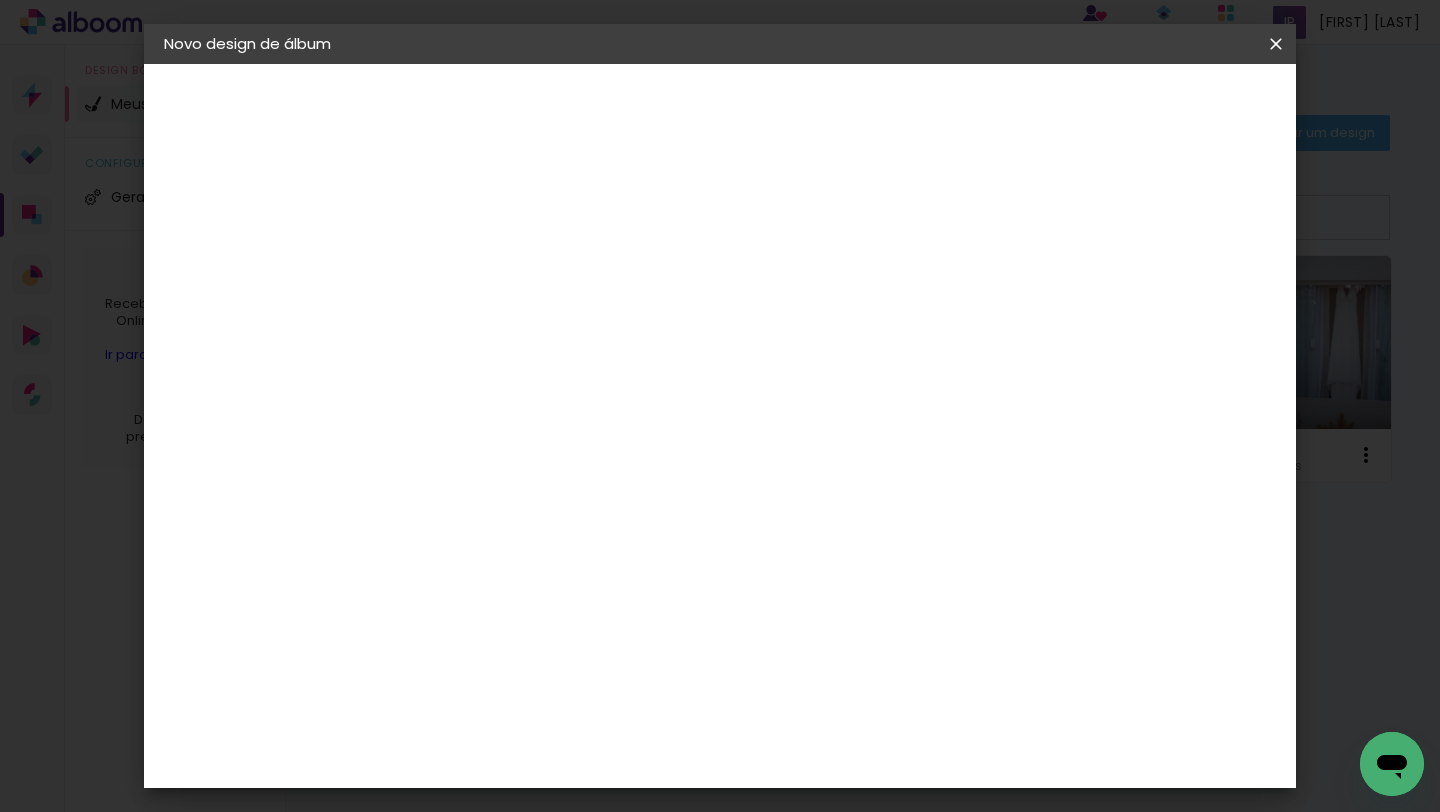 click on "Avançar" at bounding box center (0, 0) 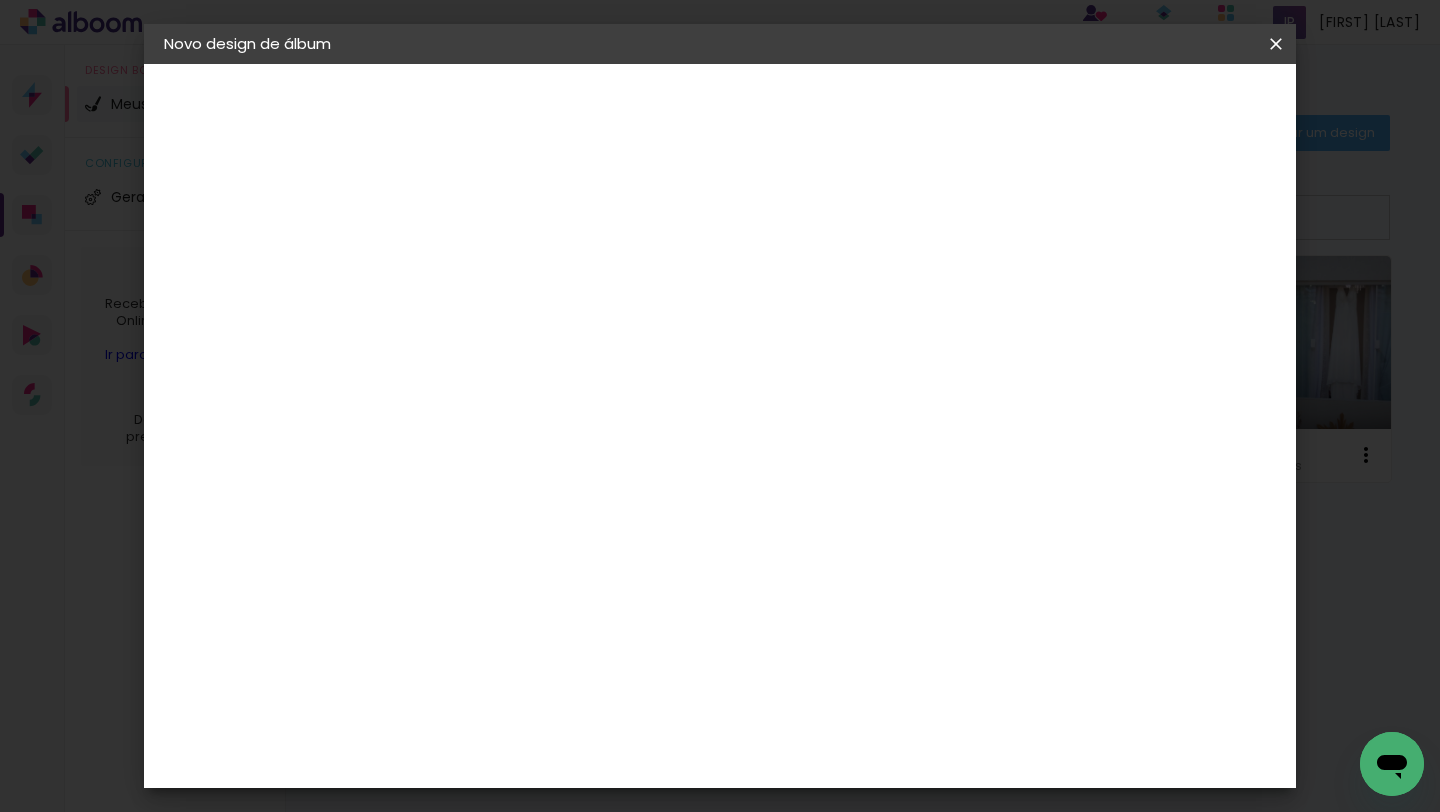 click on "Tamanho Livre" at bounding box center [0, 0] 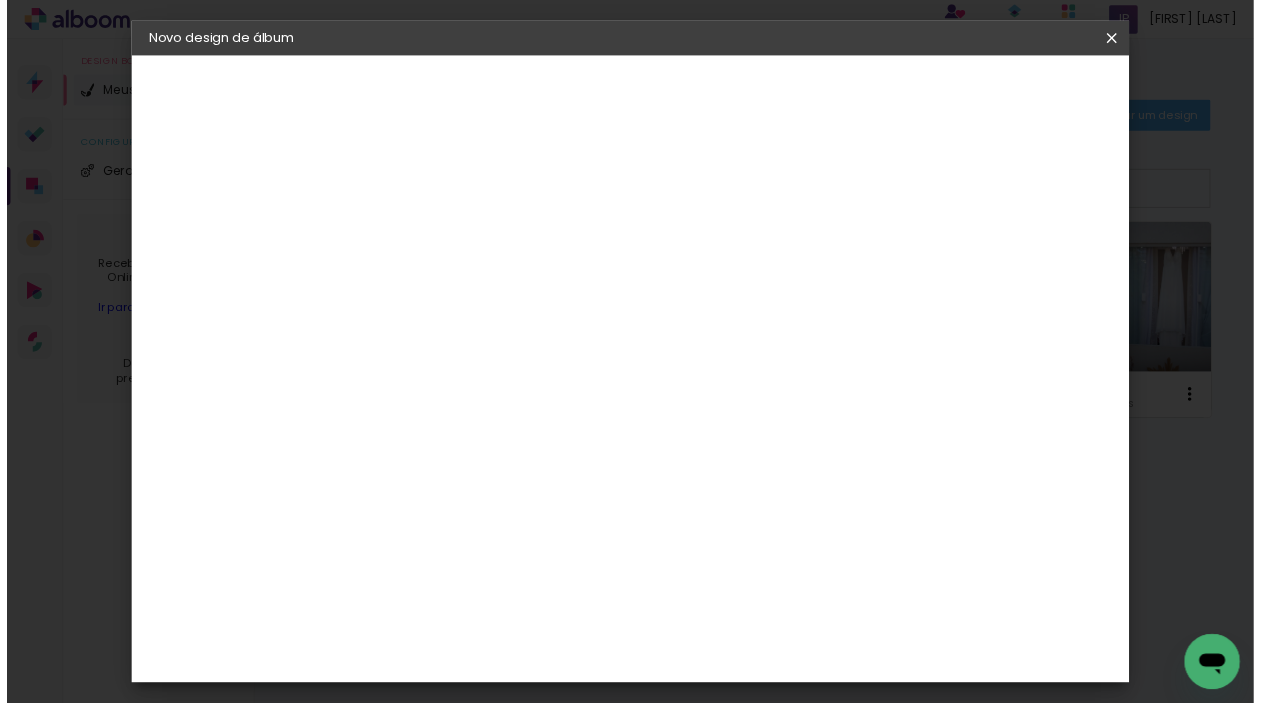 scroll, scrollTop: 200, scrollLeft: 0, axis: vertical 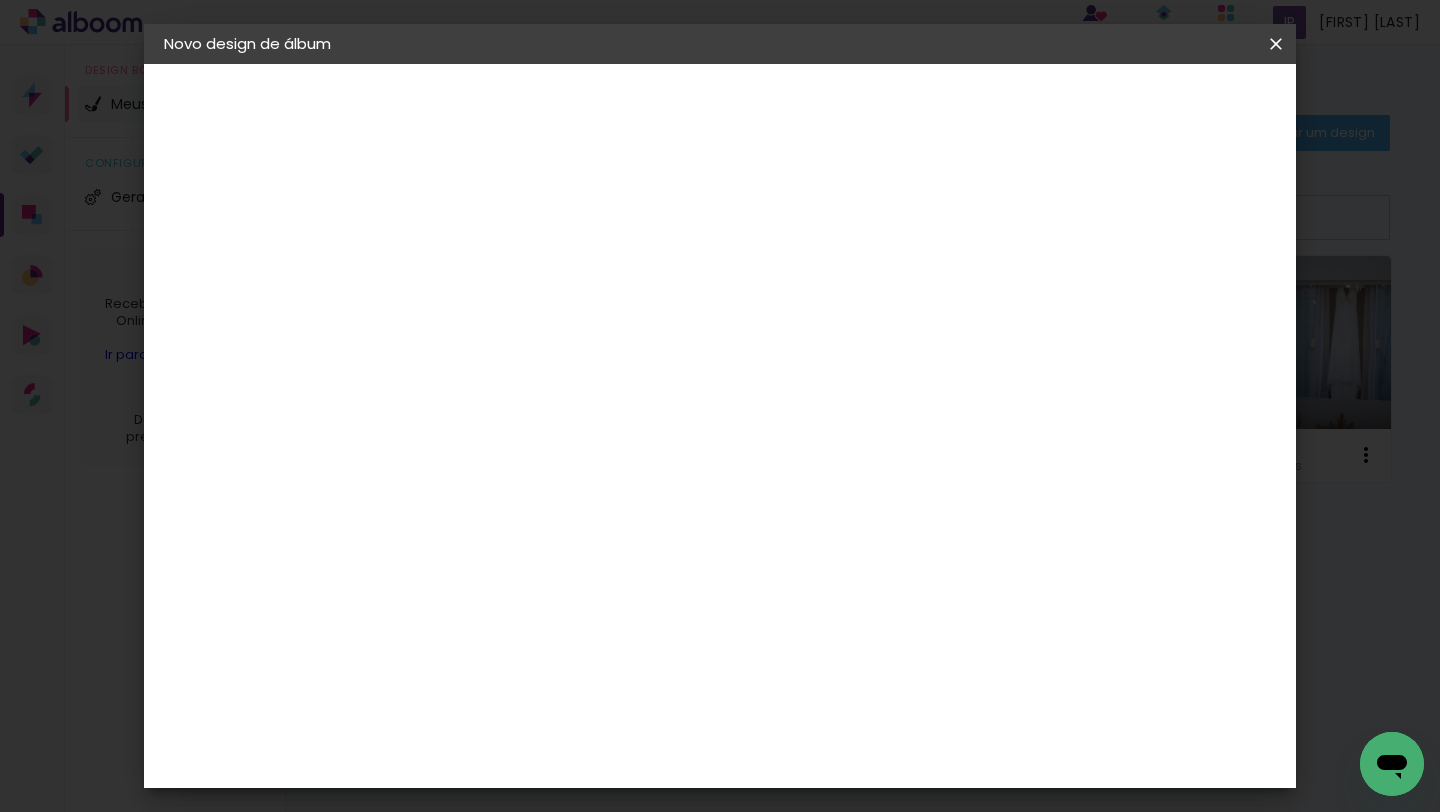 type on "40" 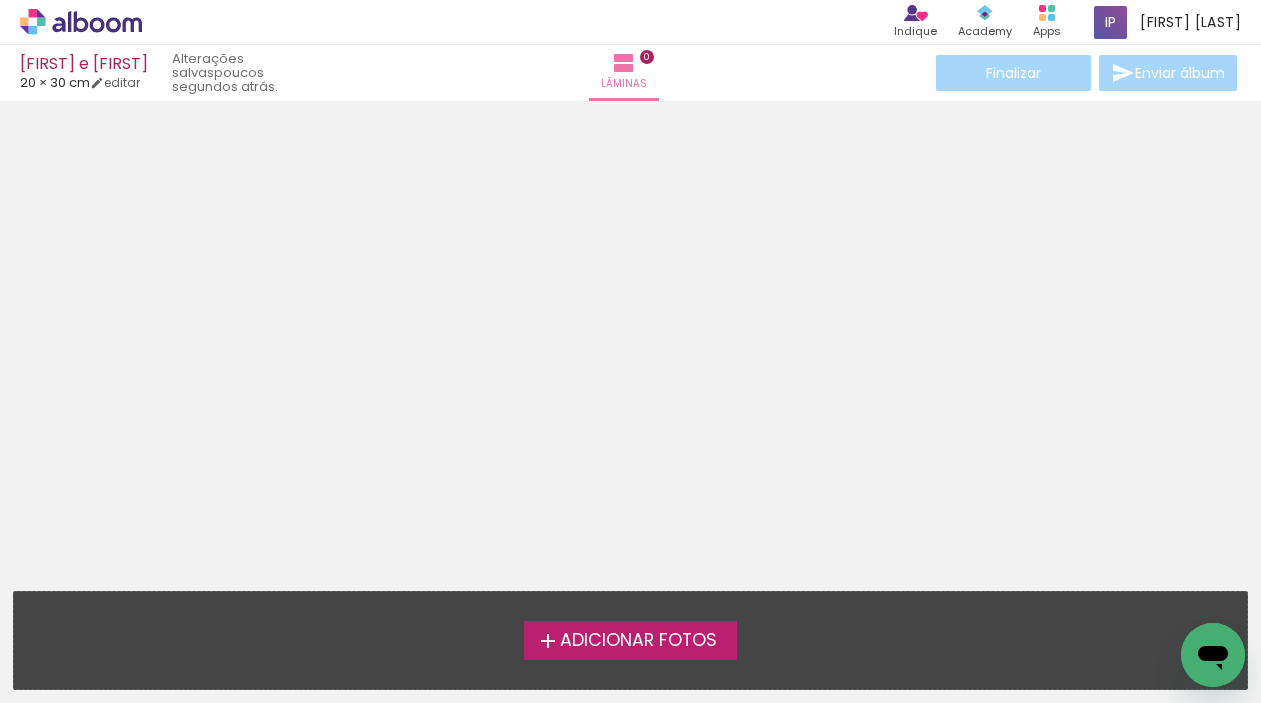 click on "Adicionar Fotos" at bounding box center (638, 641) 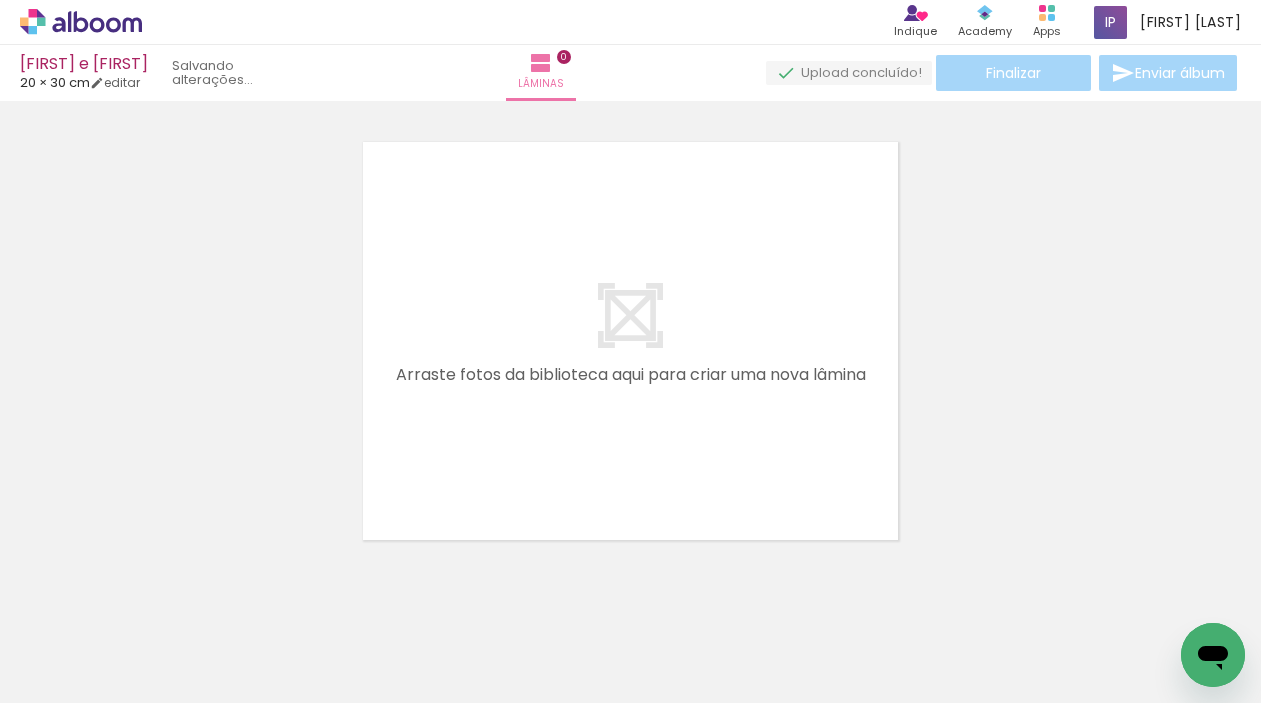 scroll, scrollTop: 25, scrollLeft: 0, axis: vertical 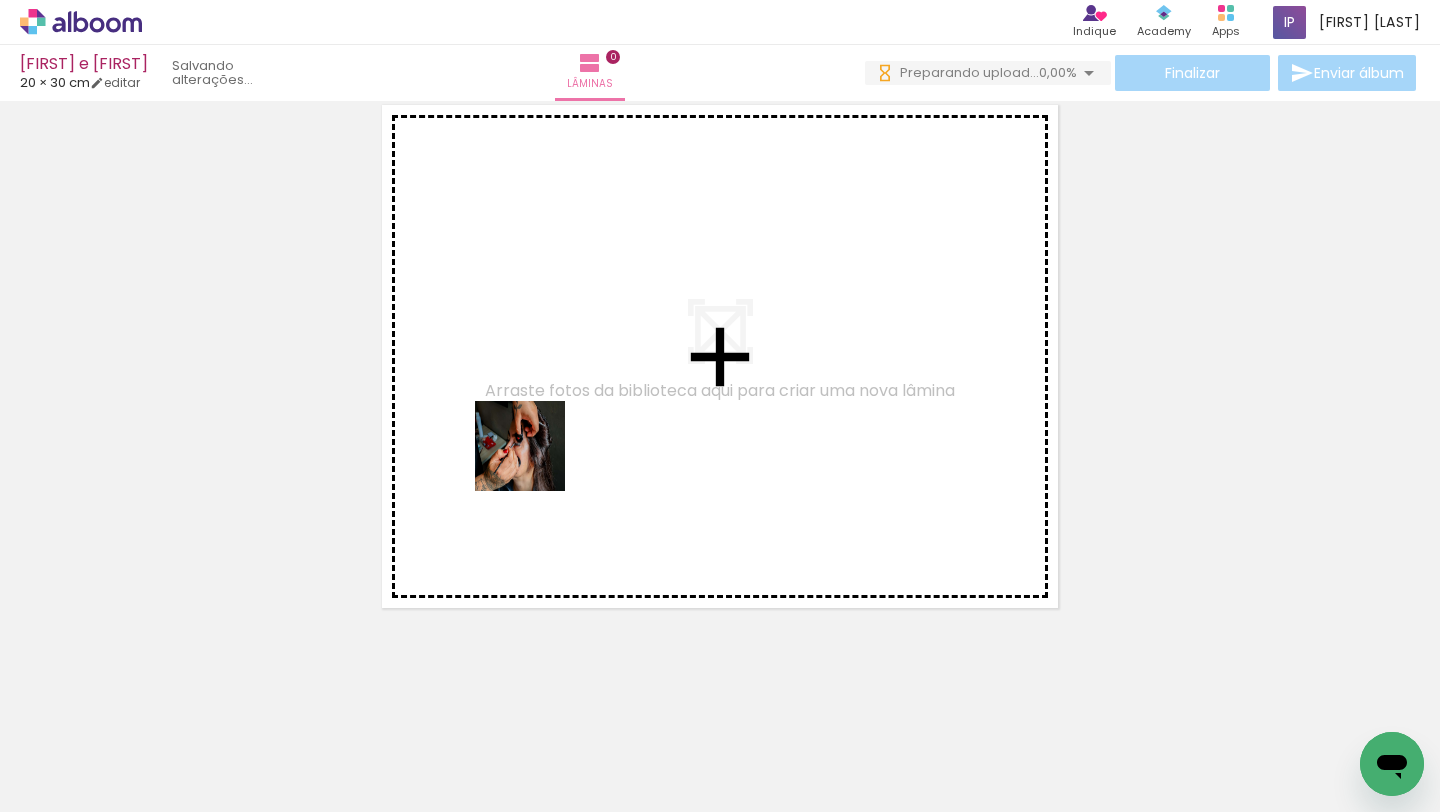 drag, startPoint x: 304, startPoint y: 687, endPoint x: 529, endPoint y: 462, distance: 318.19806 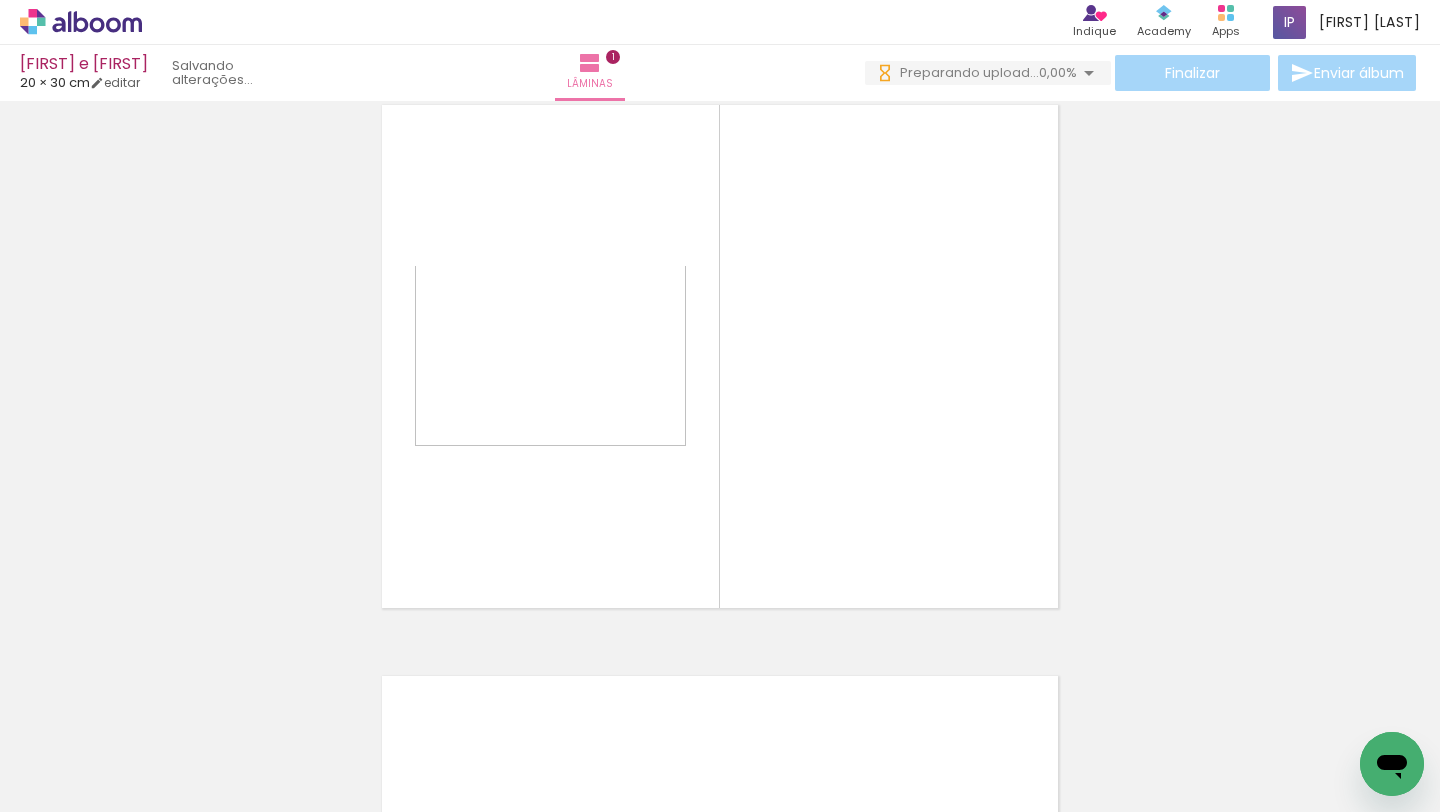 scroll, scrollTop: 0, scrollLeft: 0, axis: both 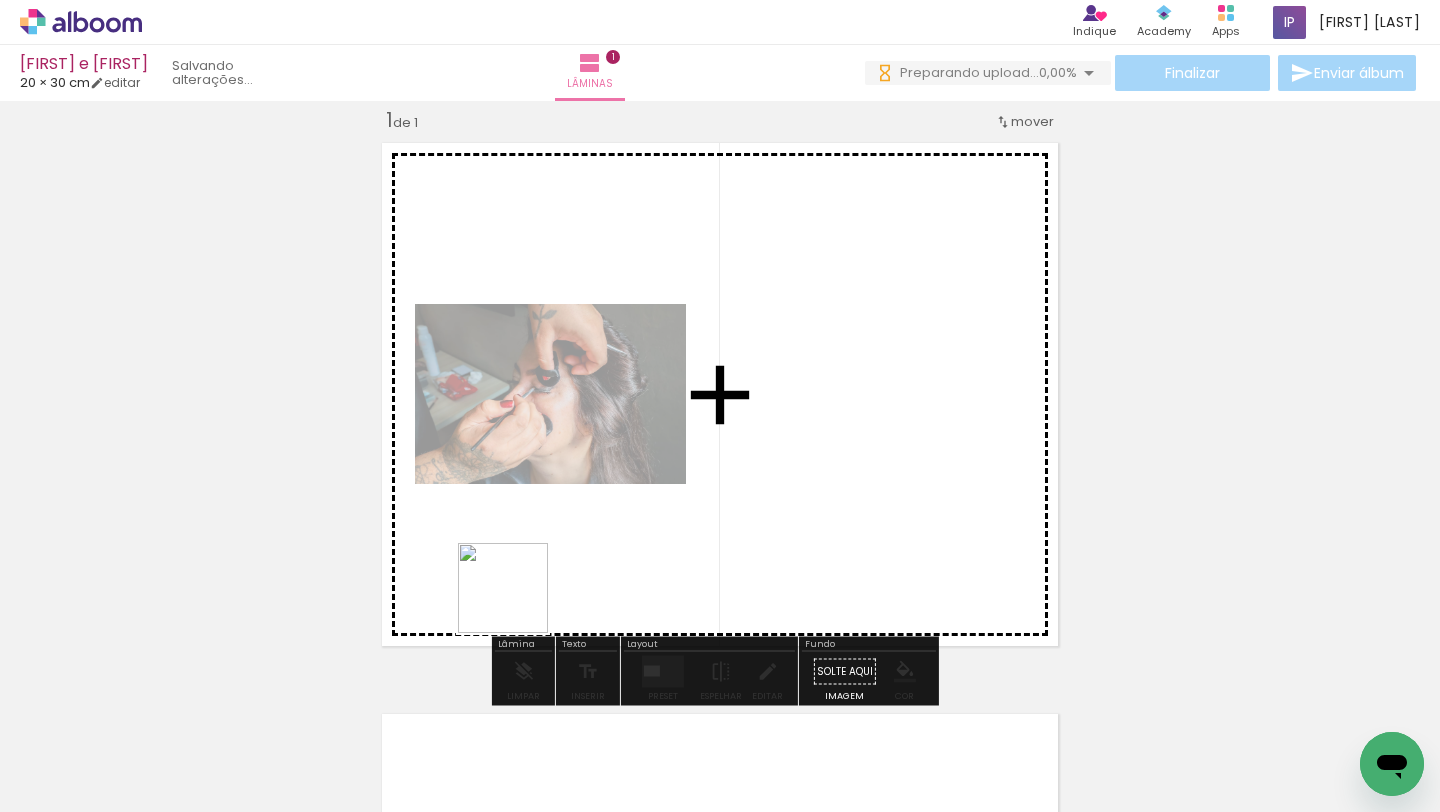 drag, startPoint x: 323, startPoint y: 740, endPoint x: 518, endPoint y: 603, distance: 238.31491 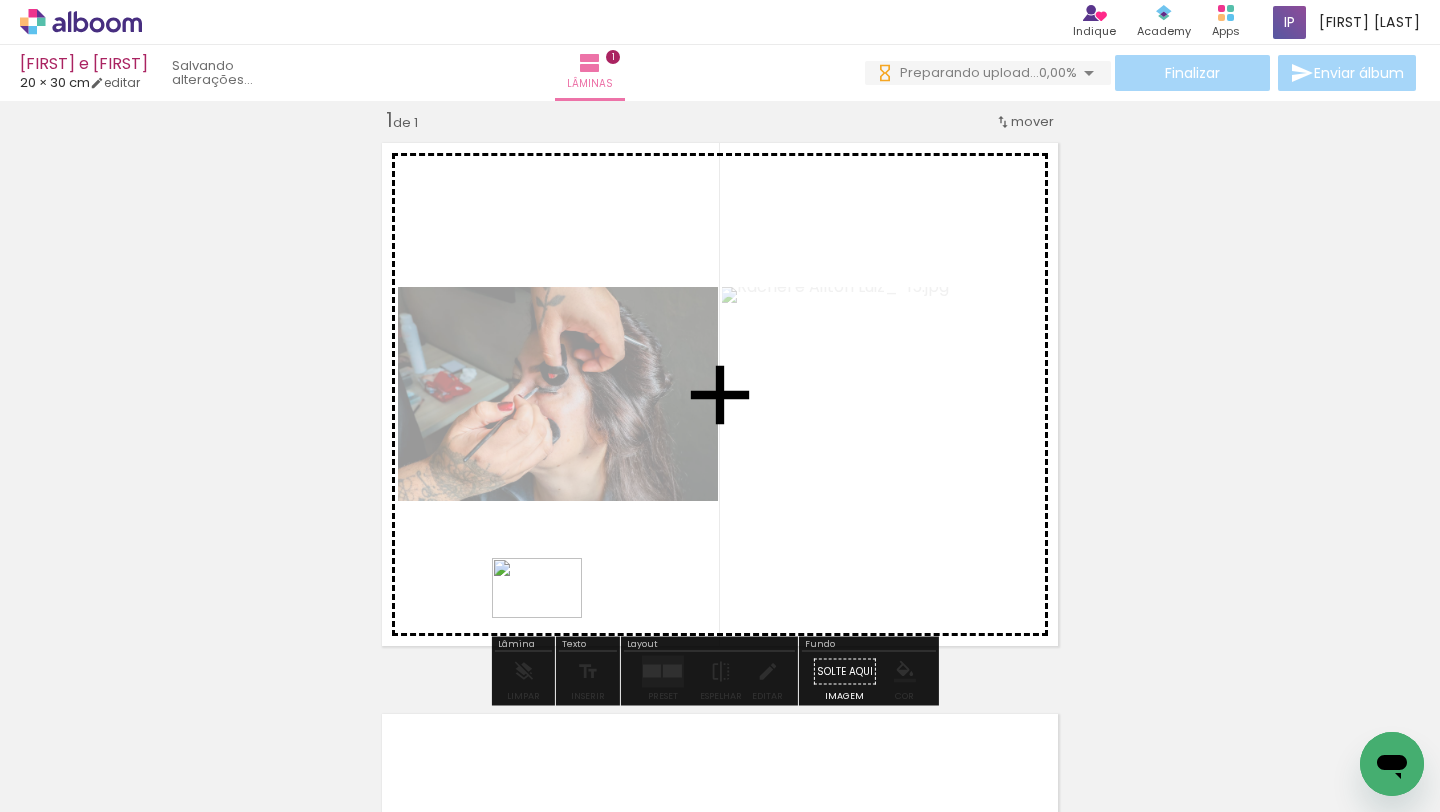 drag, startPoint x: 443, startPoint y: 753, endPoint x: 554, endPoint y: 614, distance: 177.88199 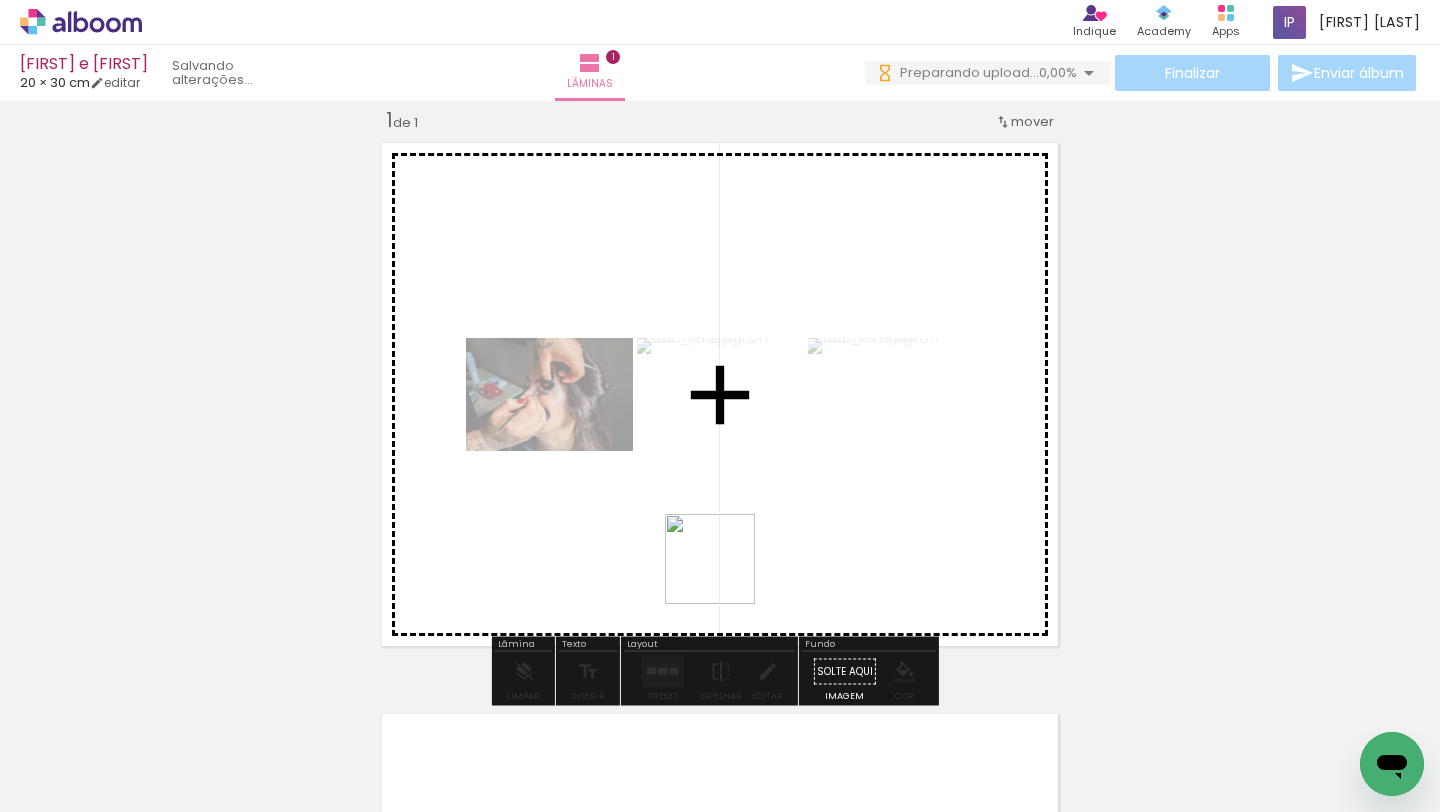 drag, startPoint x: 538, startPoint y: 759, endPoint x: 739, endPoint y: 571, distance: 275.2181 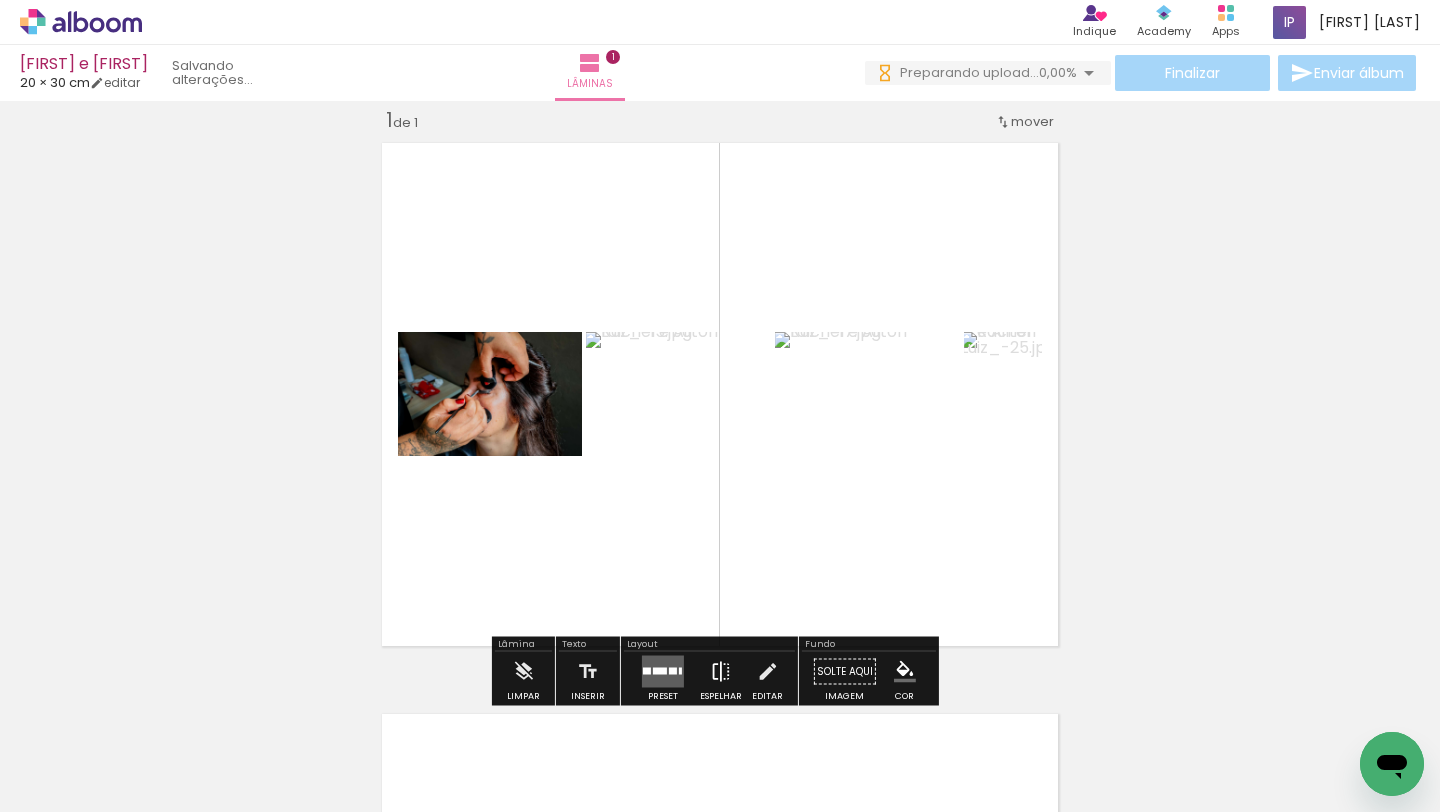 scroll, scrollTop: 0, scrollLeft: 0, axis: both 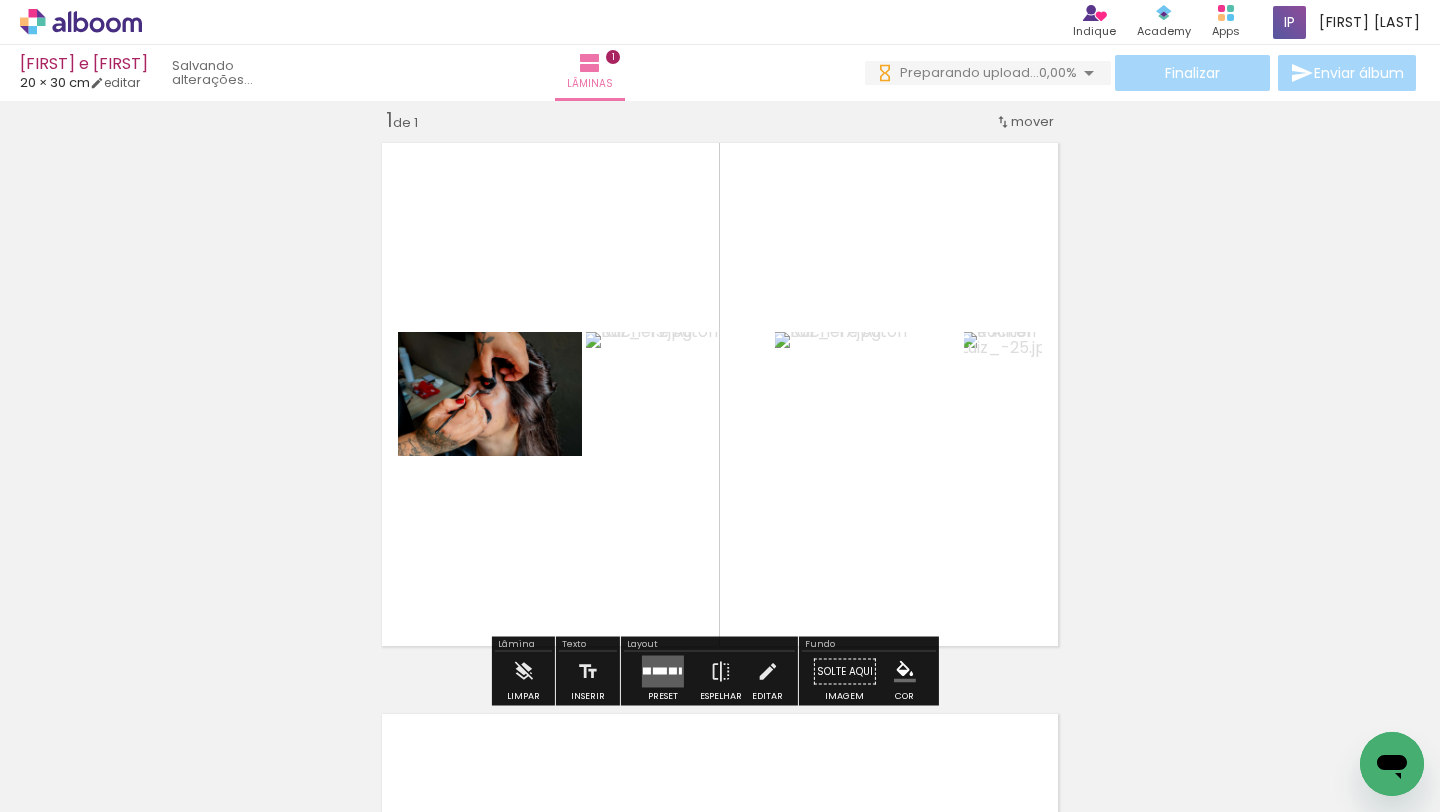 click on "Preset" at bounding box center (663, 677) 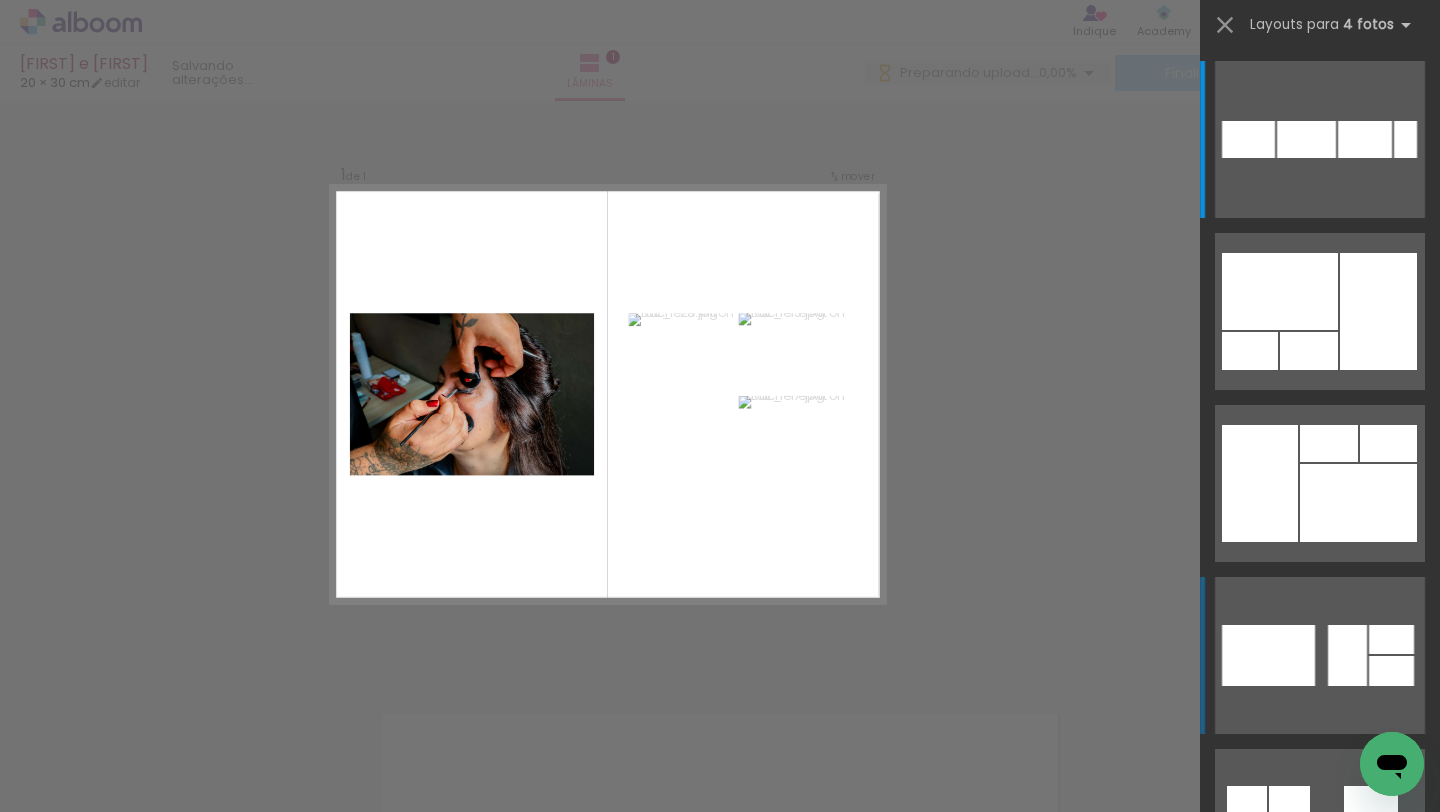 scroll, scrollTop: 0, scrollLeft: 0, axis: both 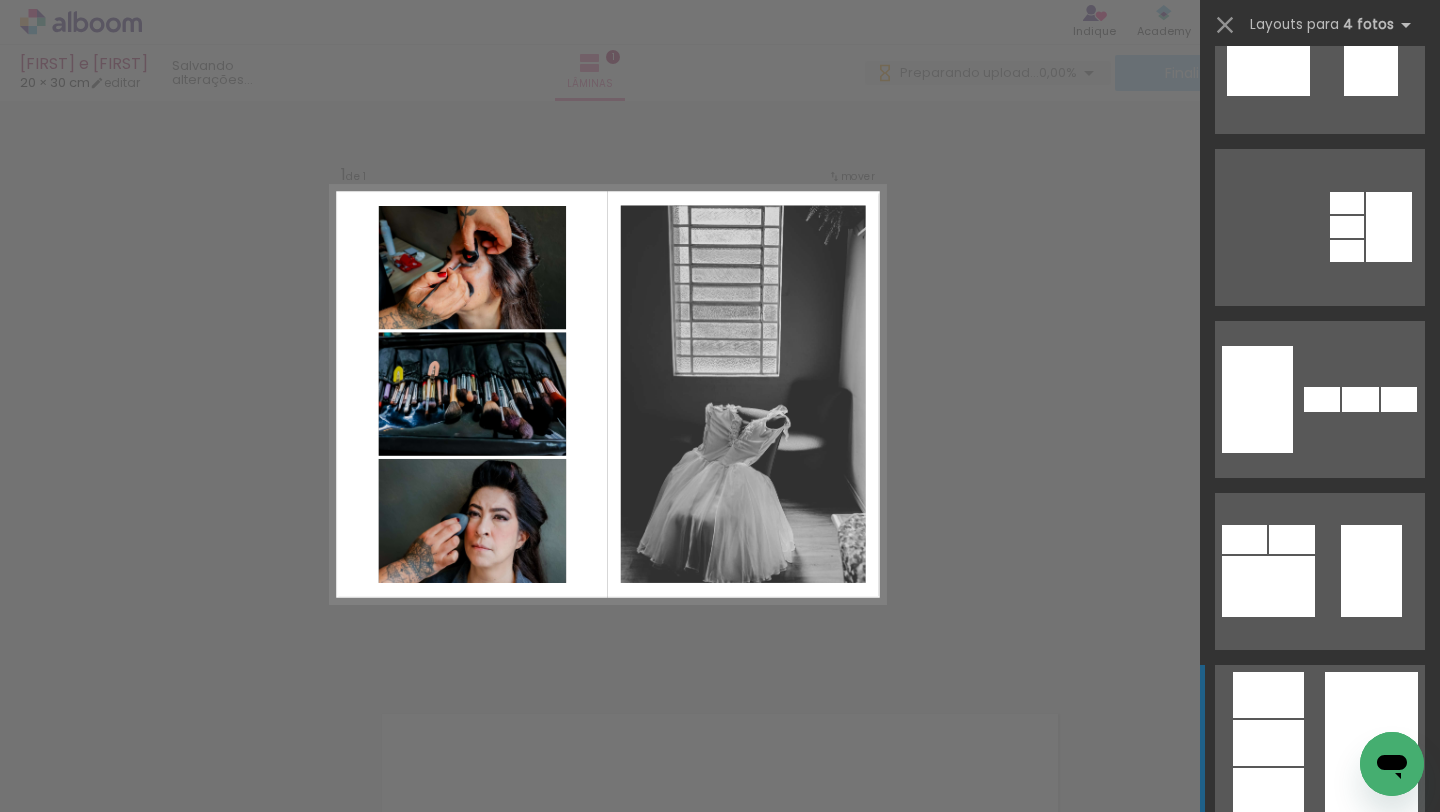 click at bounding box center (1320, -633) 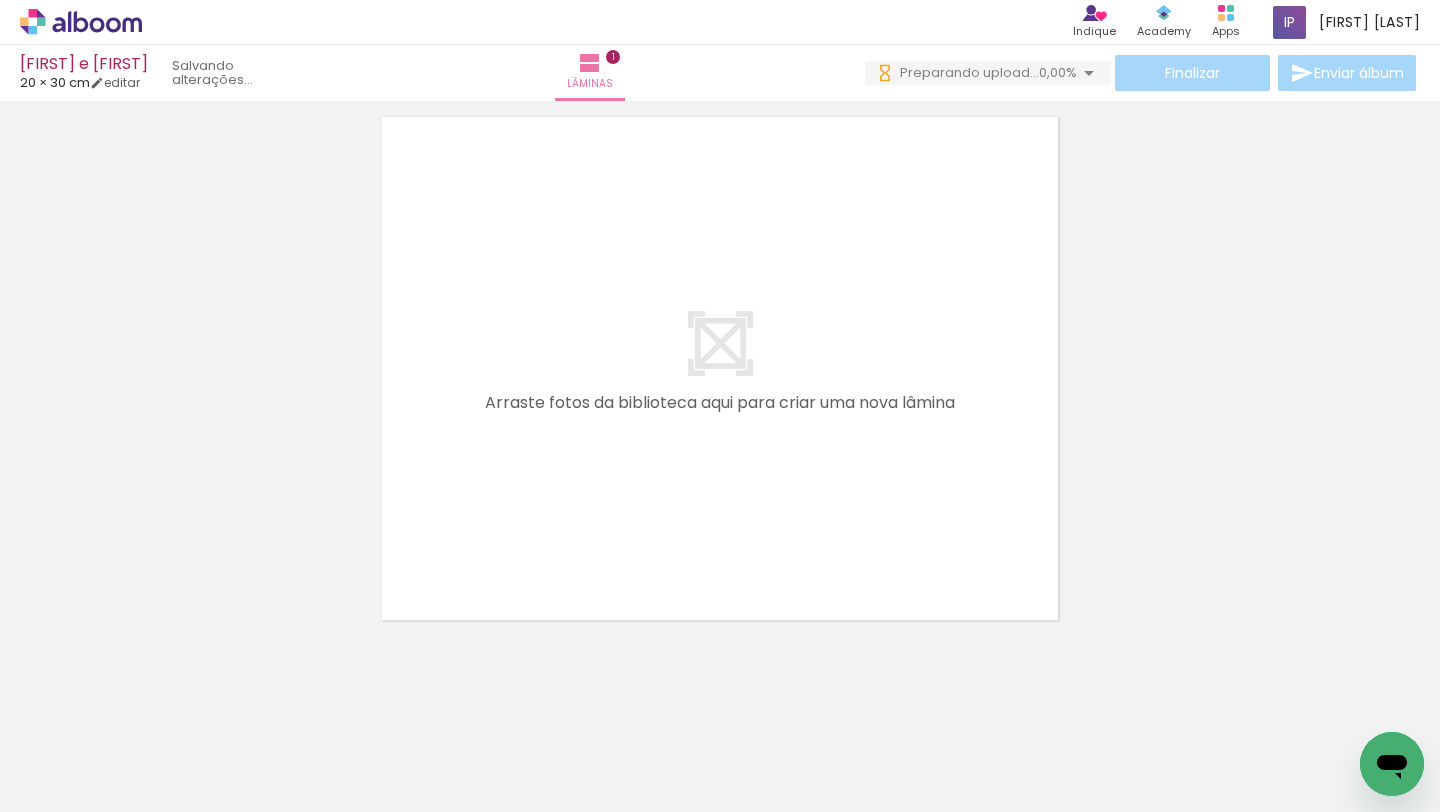 scroll, scrollTop: 634, scrollLeft: 0, axis: vertical 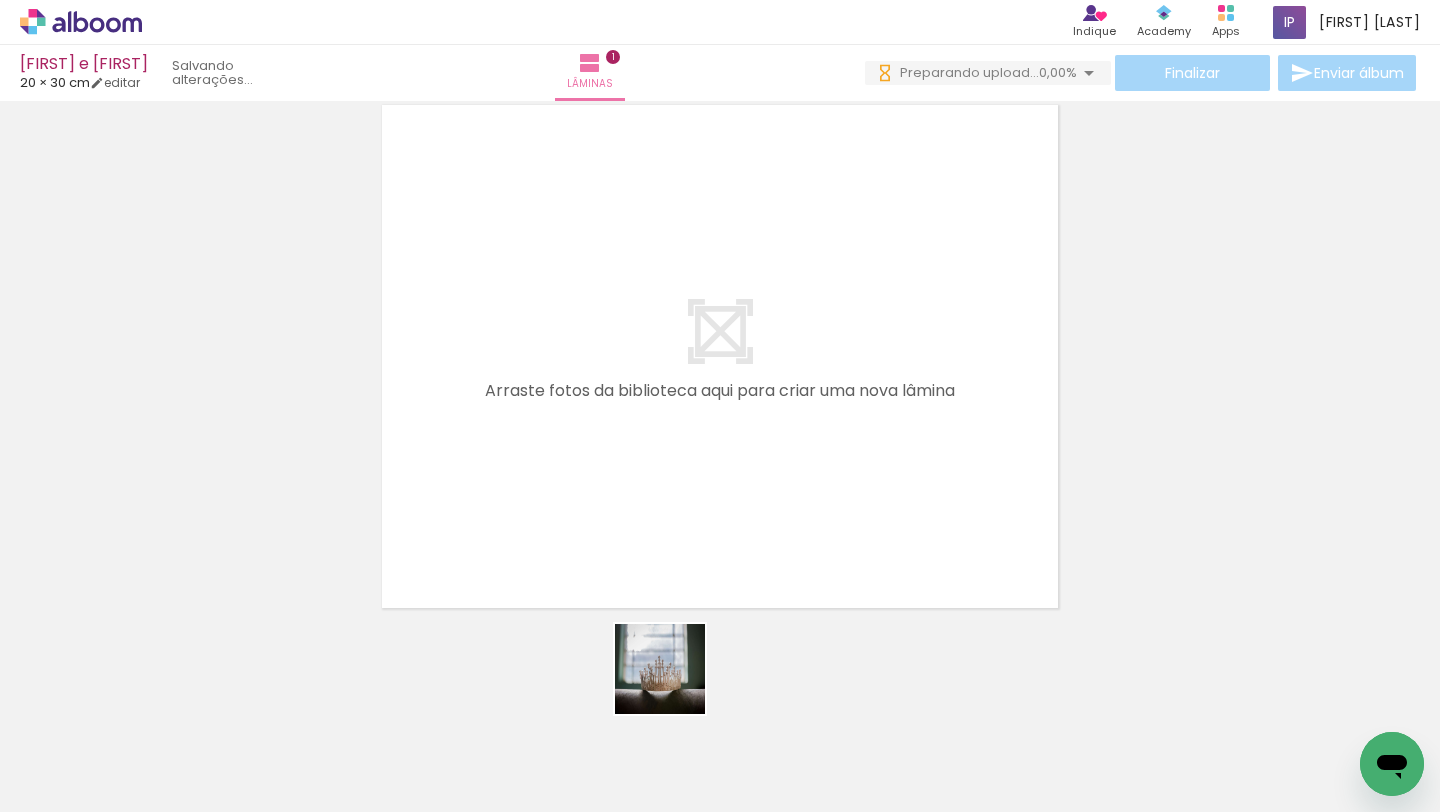 drag, startPoint x: 678, startPoint y: 739, endPoint x: 670, endPoint y: 591, distance: 148.21606 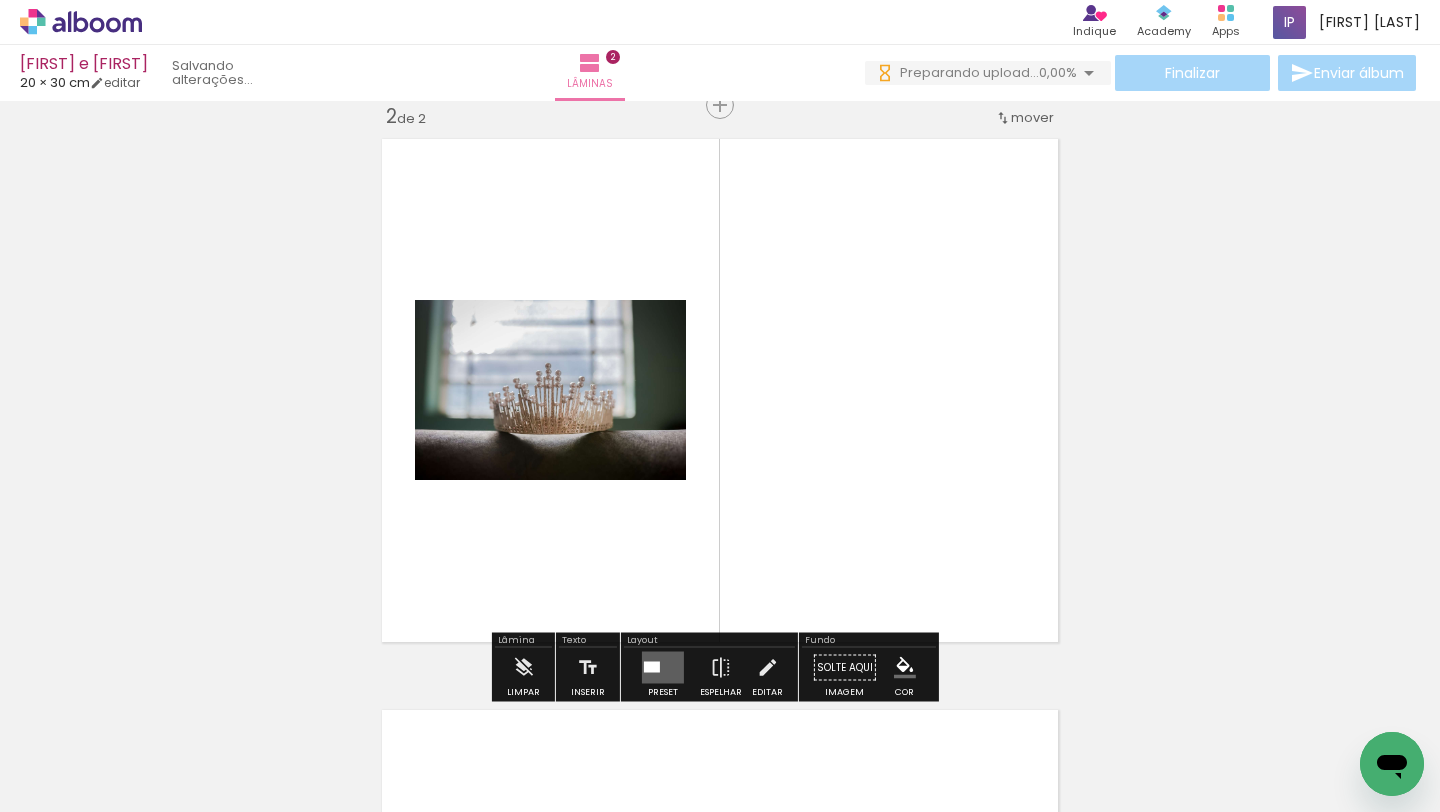 scroll, scrollTop: 596, scrollLeft: 0, axis: vertical 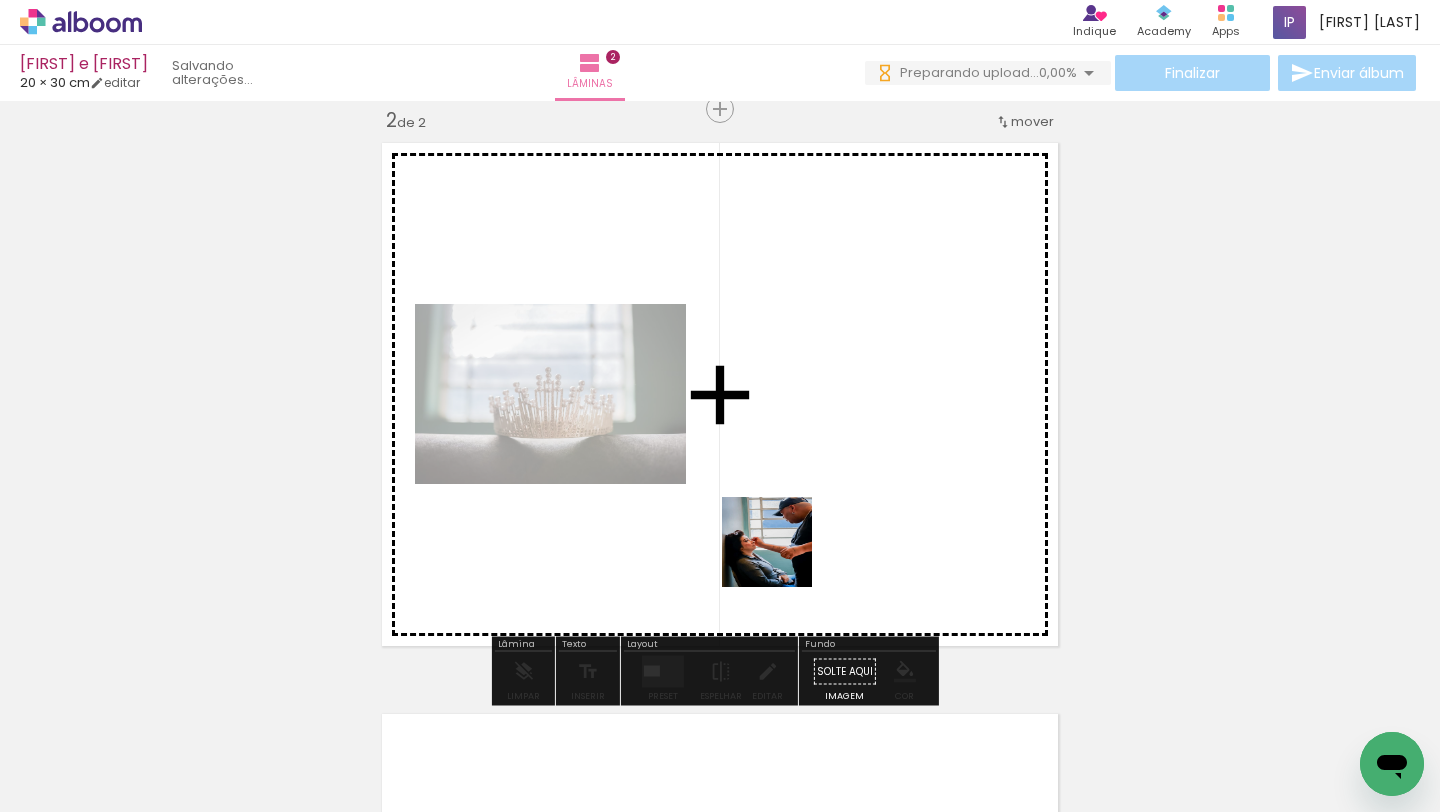 drag, startPoint x: 753, startPoint y: 722, endPoint x: 801, endPoint y: 698, distance: 53.66563 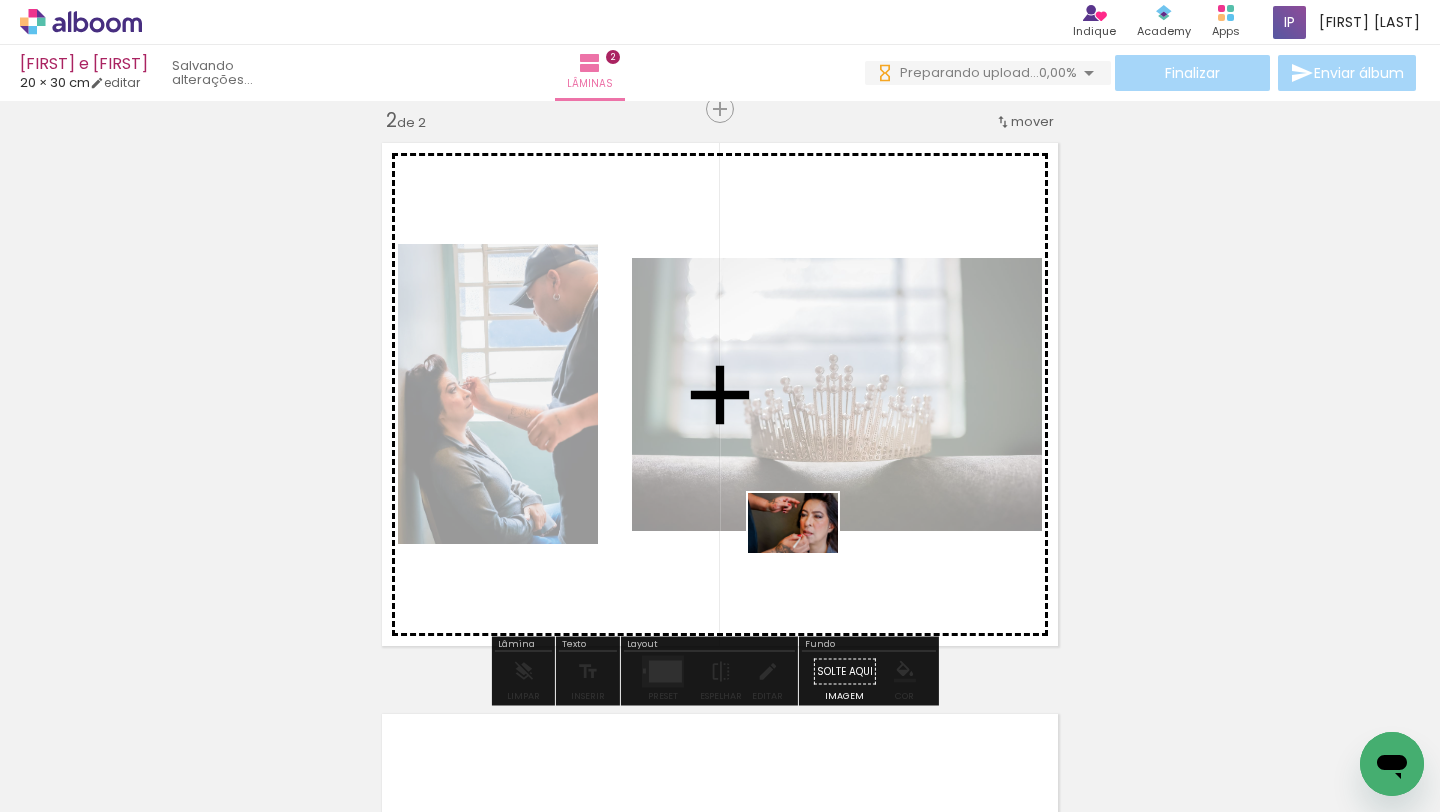 drag, startPoint x: 844, startPoint y: 742, endPoint x: 808, endPoint y: 553, distance: 192.39803 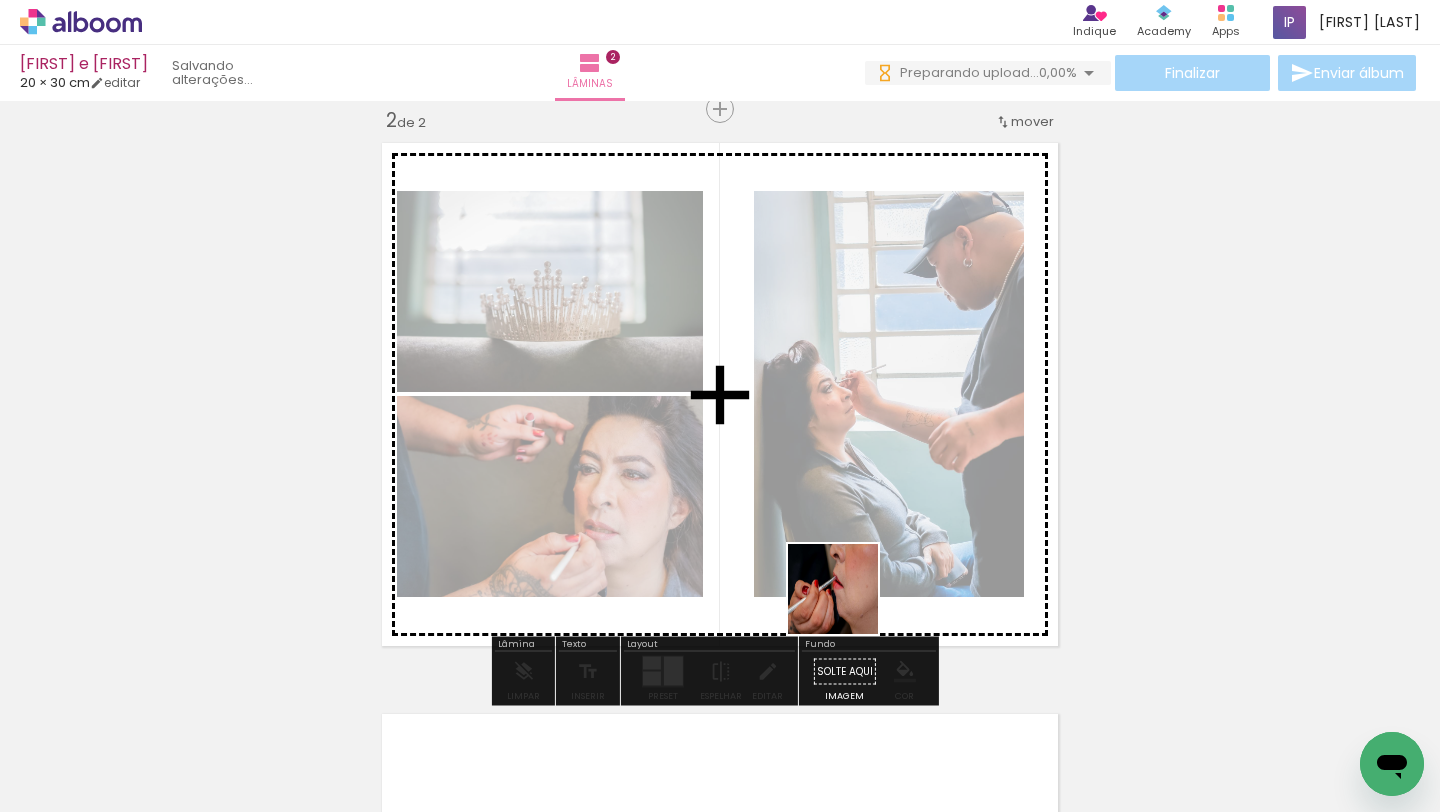 drag, startPoint x: 961, startPoint y: 727, endPoint x: 785, endPoint y: 549, distance: 250.3198 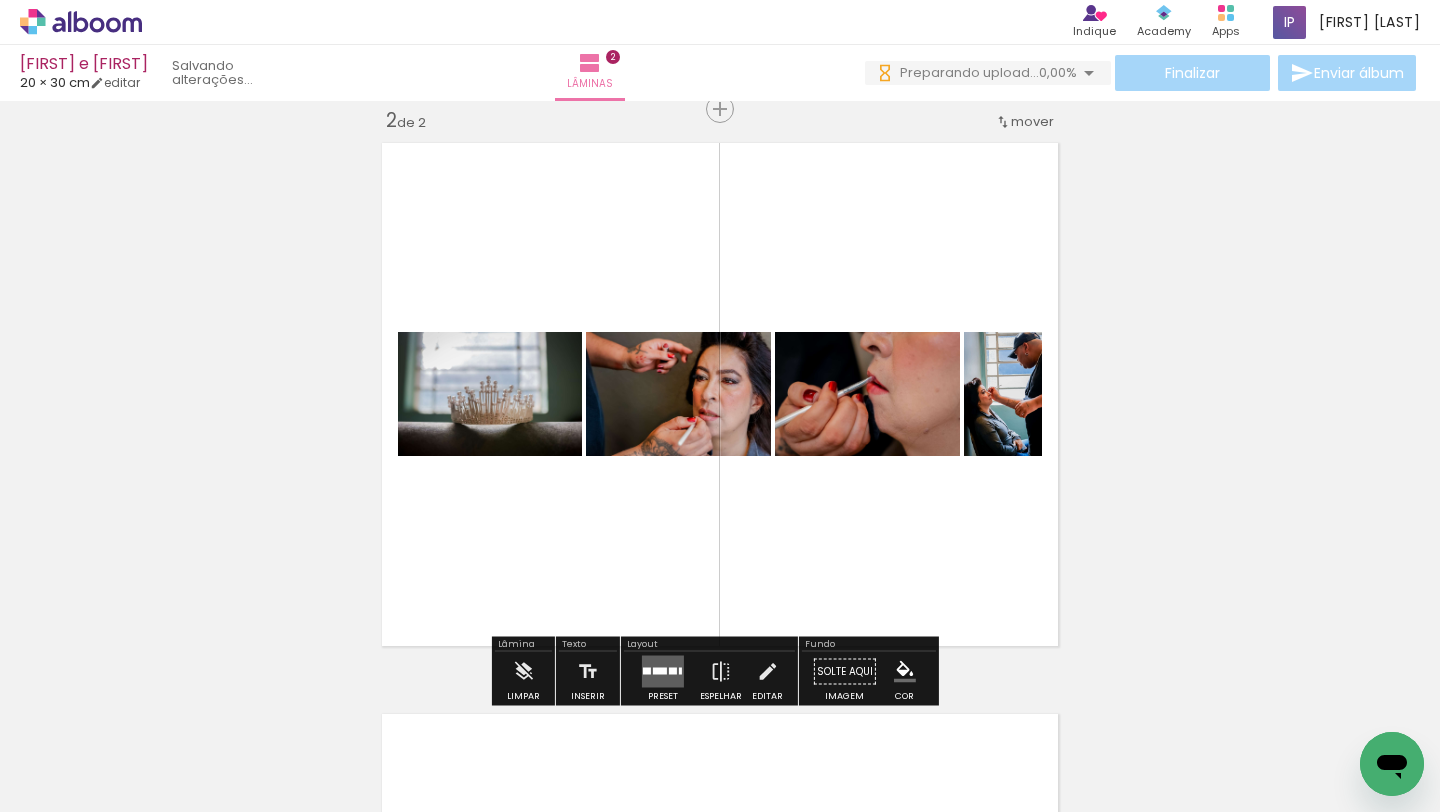 click at bounding box center (673, 671) 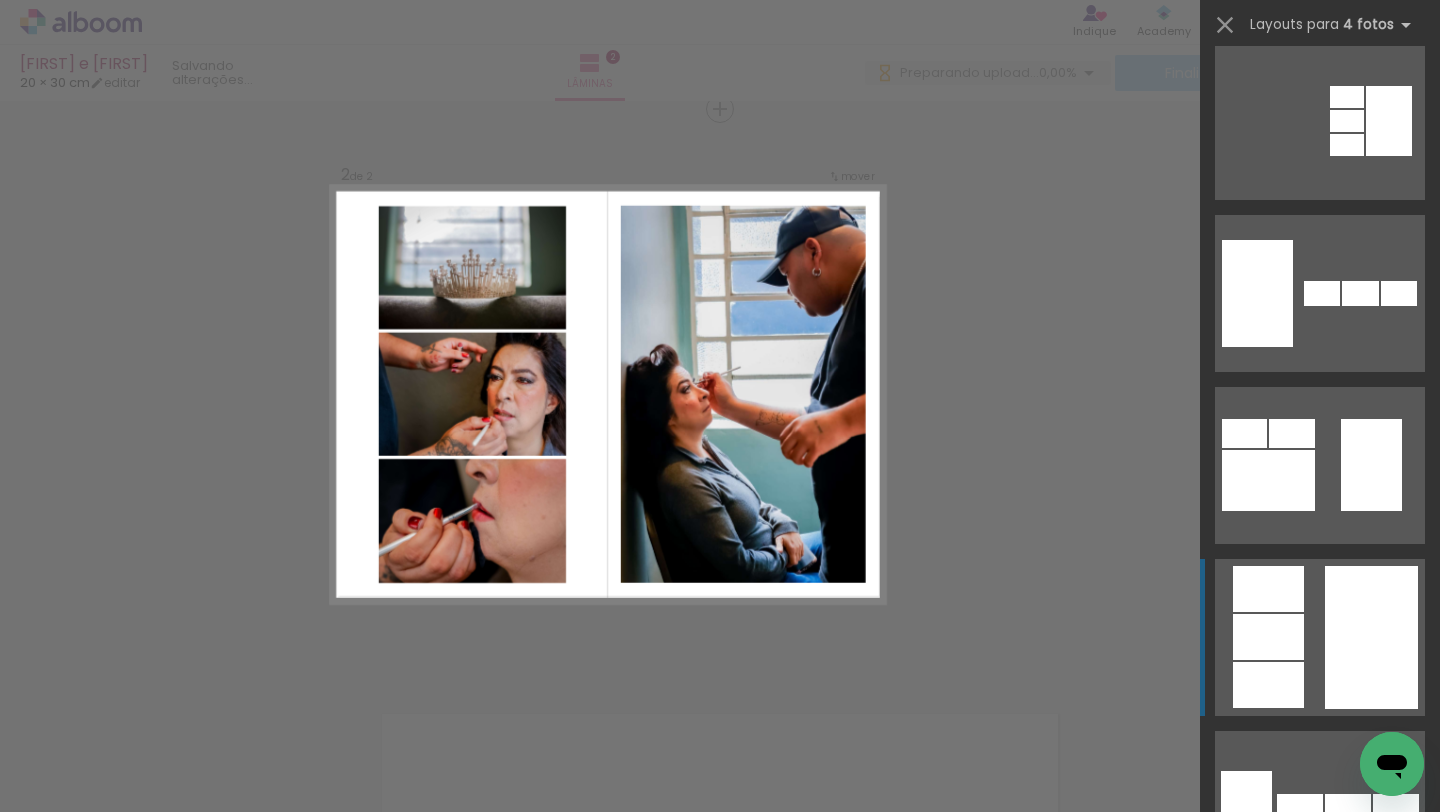 scroll, scrollTop: 882, scrollLeft: 0, axis: vertical 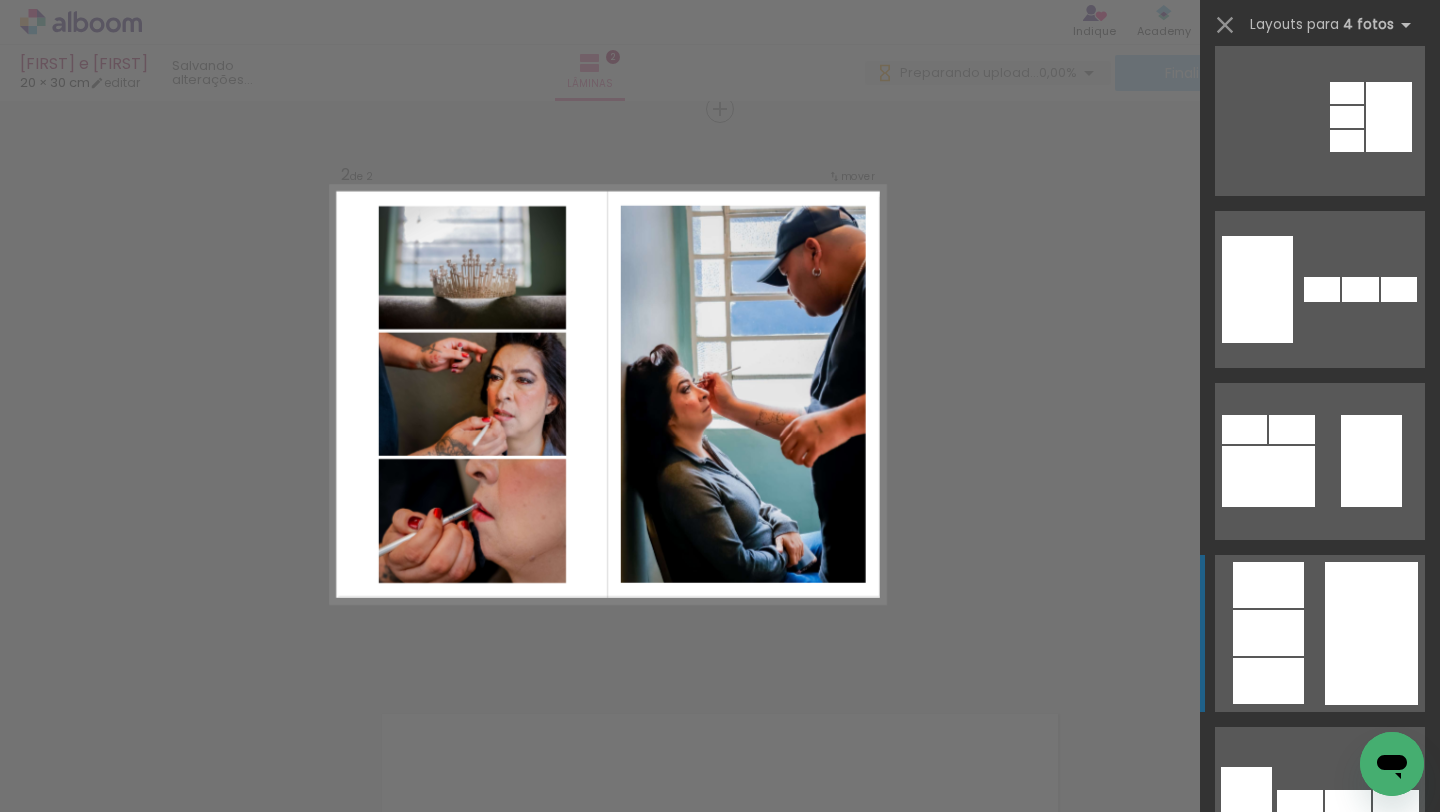 click at bounding box center (1320, -571) 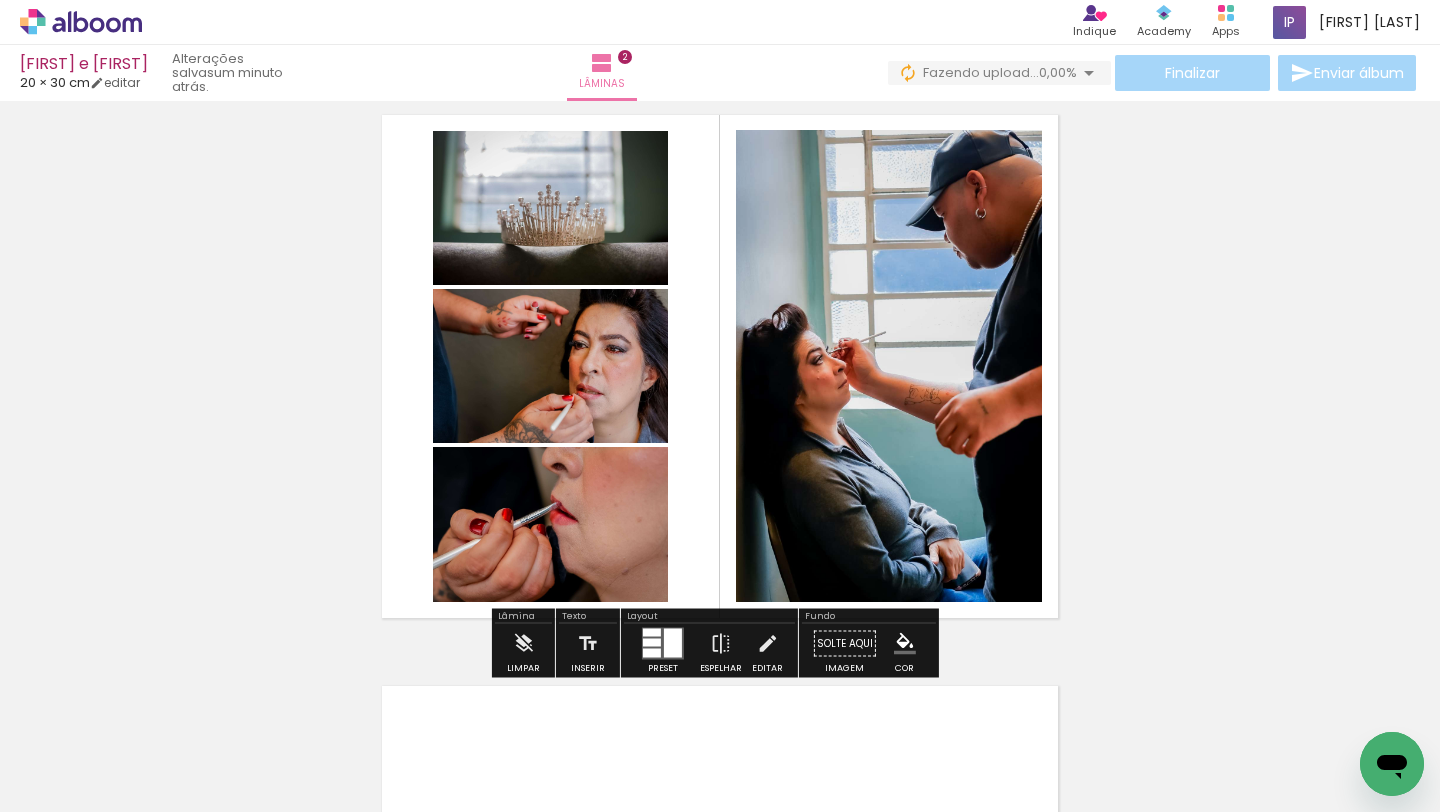 scroll, scrollTop: 624, scrollLeft: 0, axis: vertical 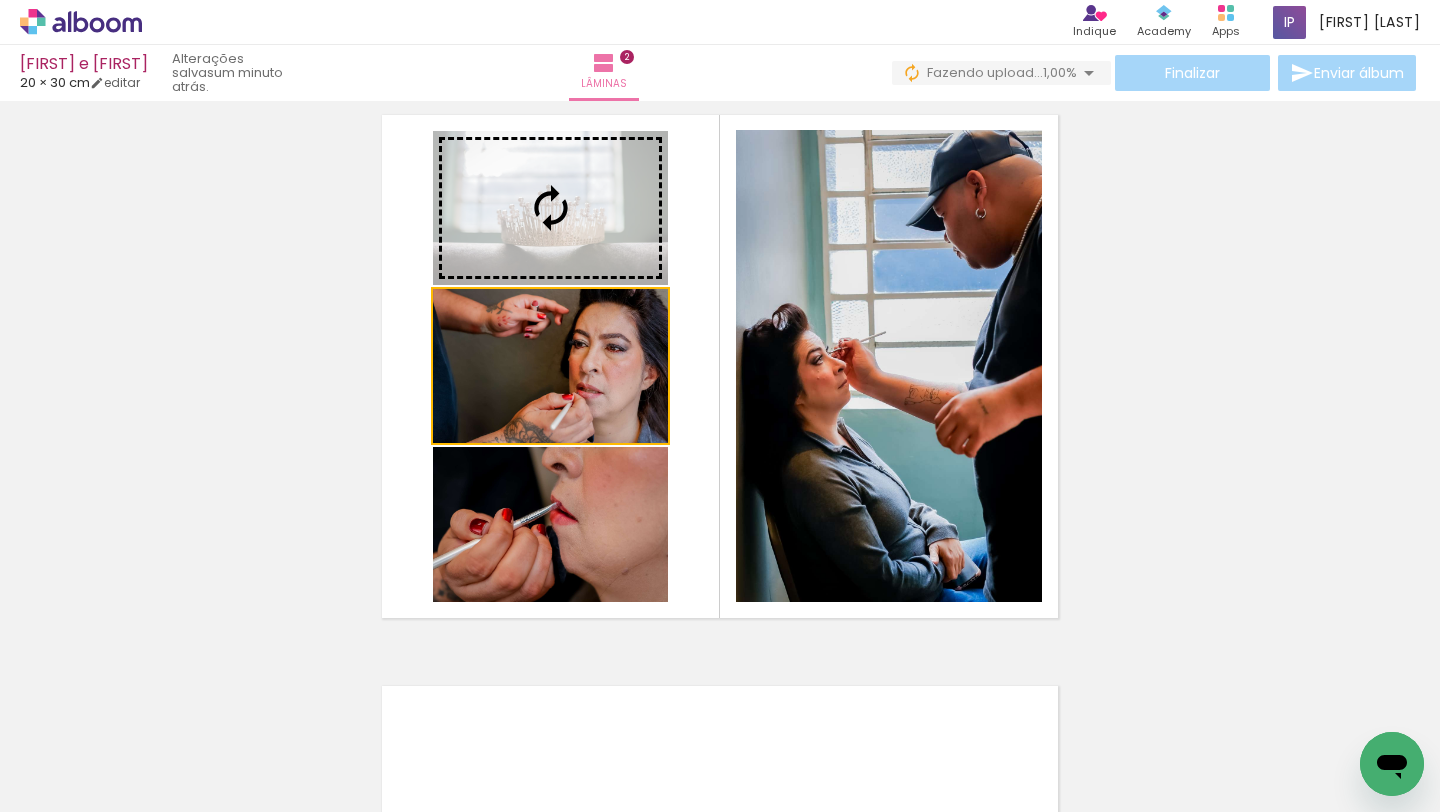 drag, startPoint x: 625, startPoint y: 369, endPoint x: 629, endPoint y: 244, distance: 125.06398 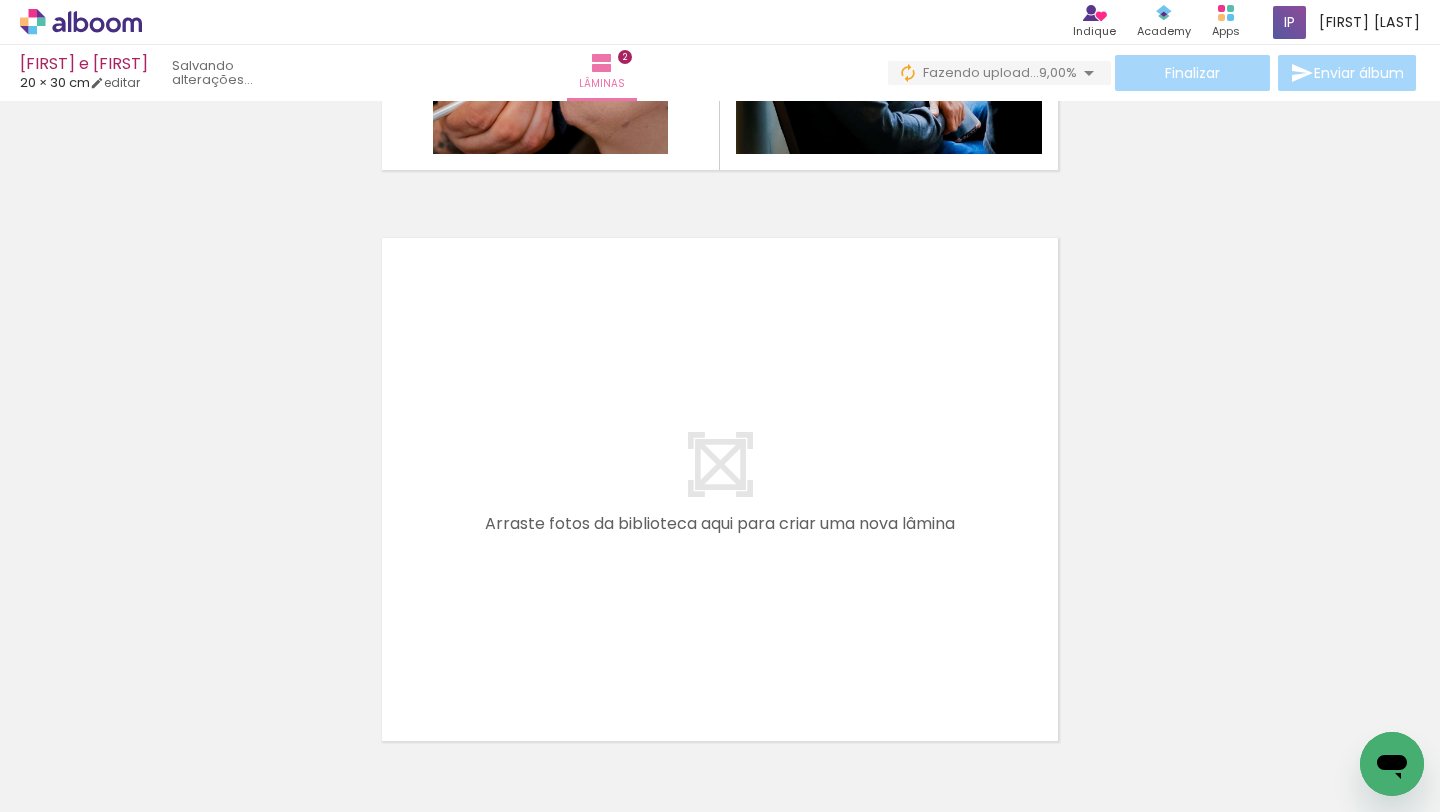 scroll, scrollTop: 1205, scrollLeft: 0, axis: vertical 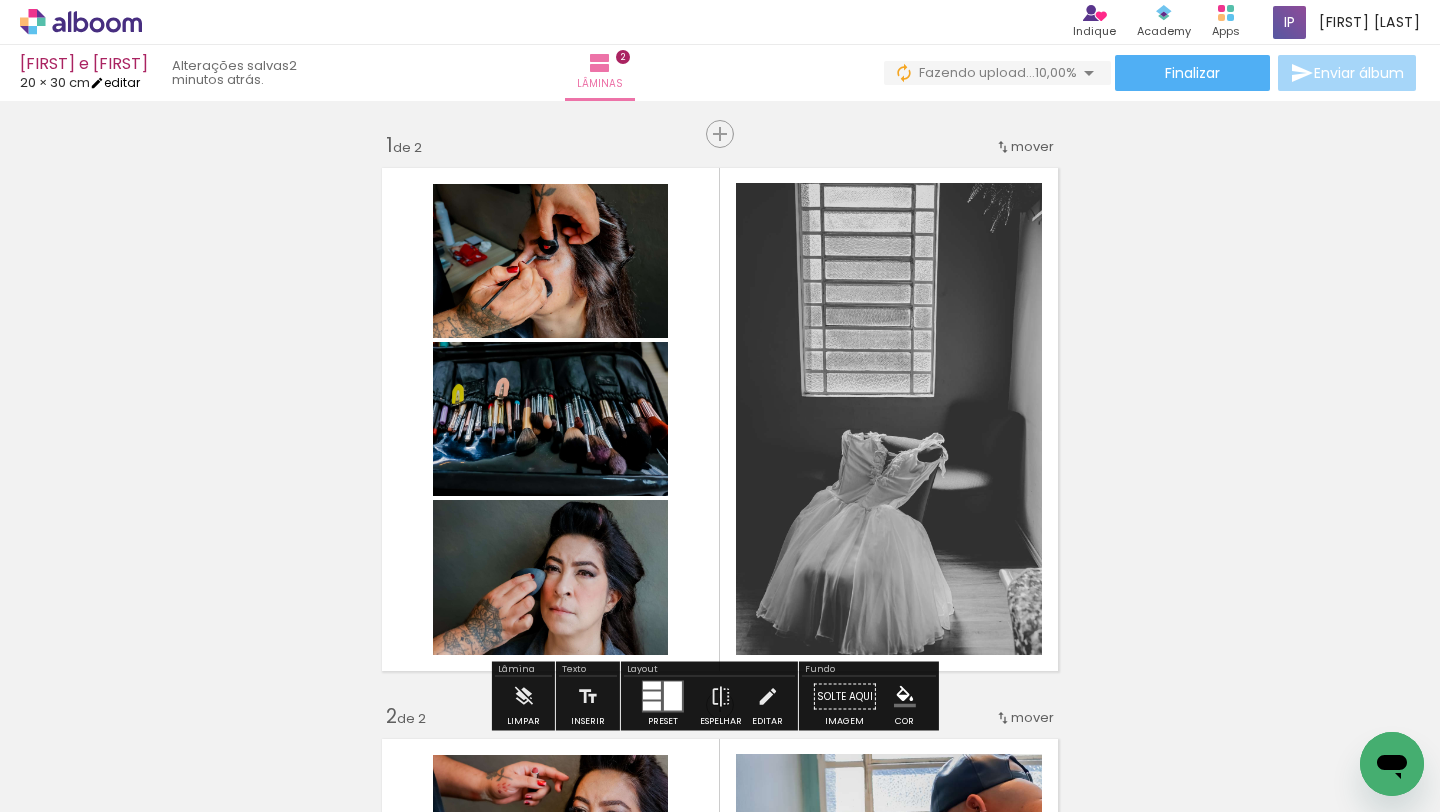 click on "editar" at bounding box center (115, 82) 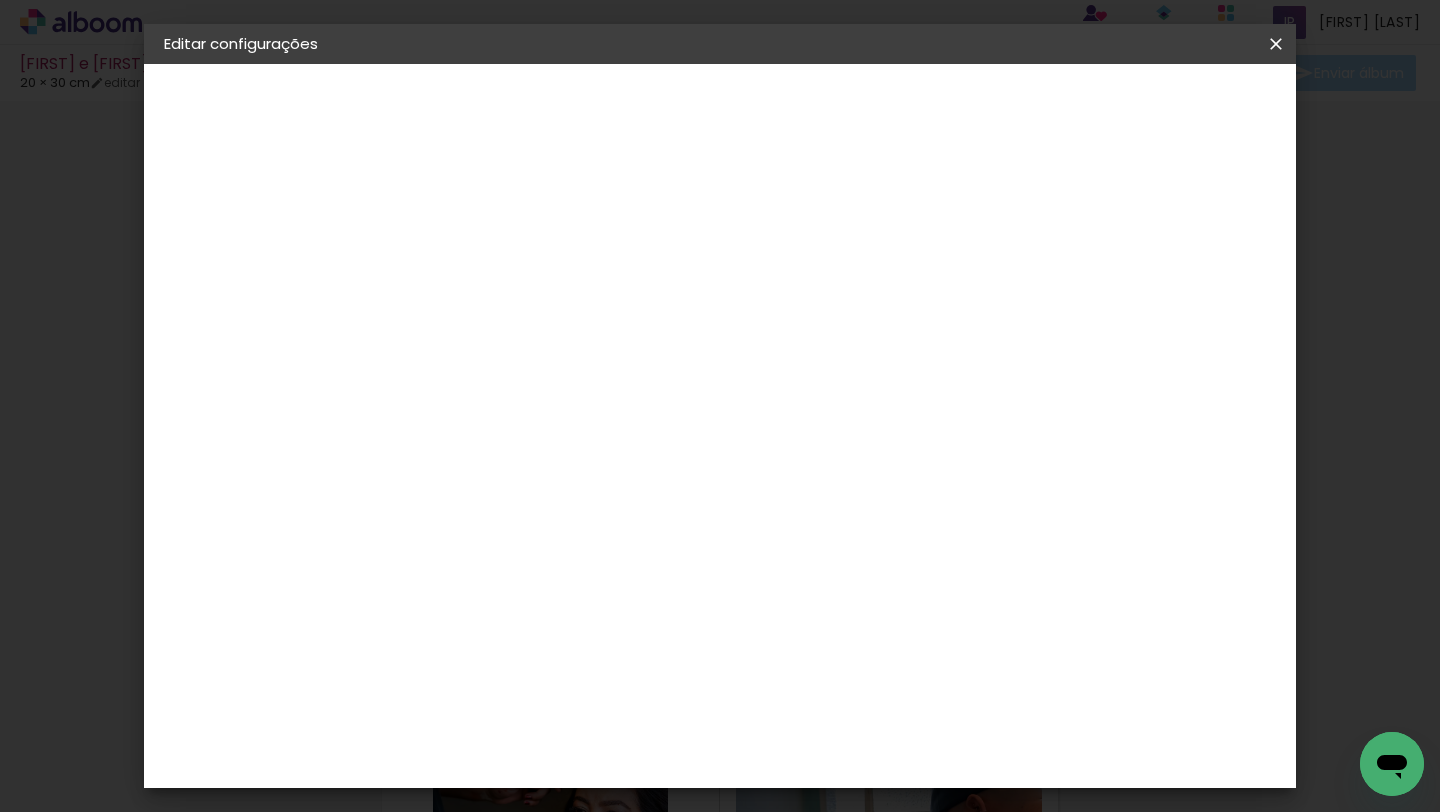 scroll, scrollTop: 188, scrollLeft: 0, axis: vertical 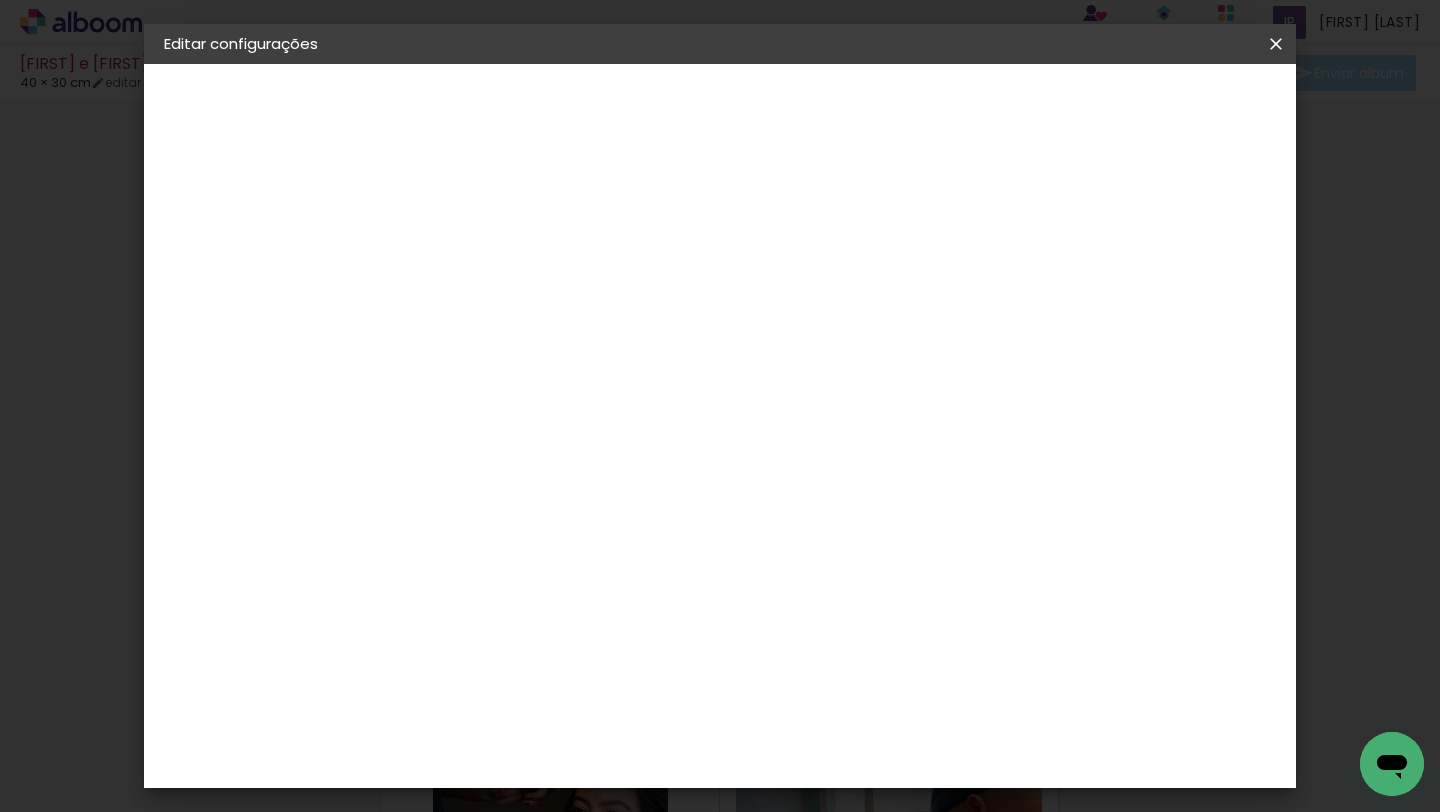 click on "Salvar configurações" at bounding box center [905, 113] 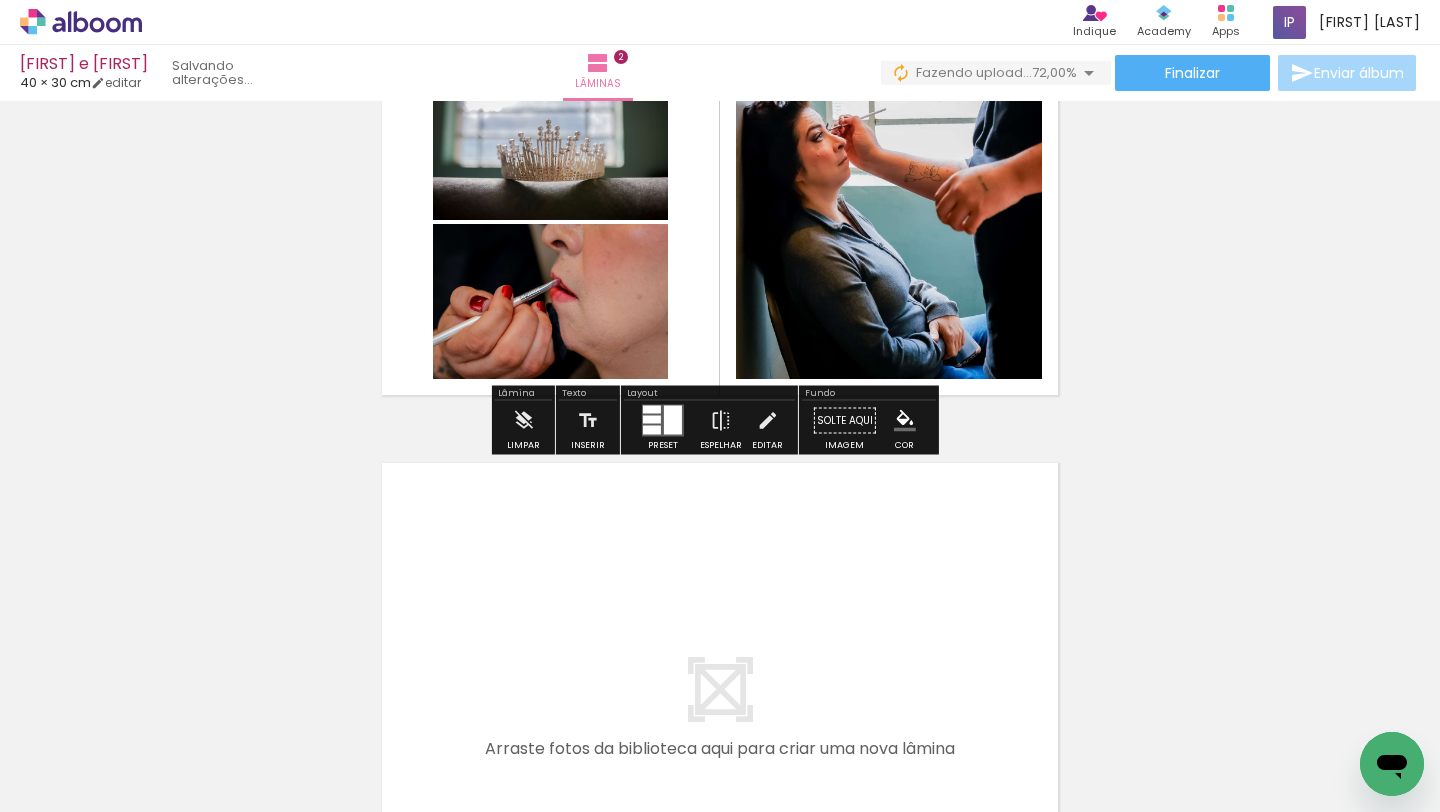 scroll, scrollTop: 1205, scrollLeft: 0, axis: vertical 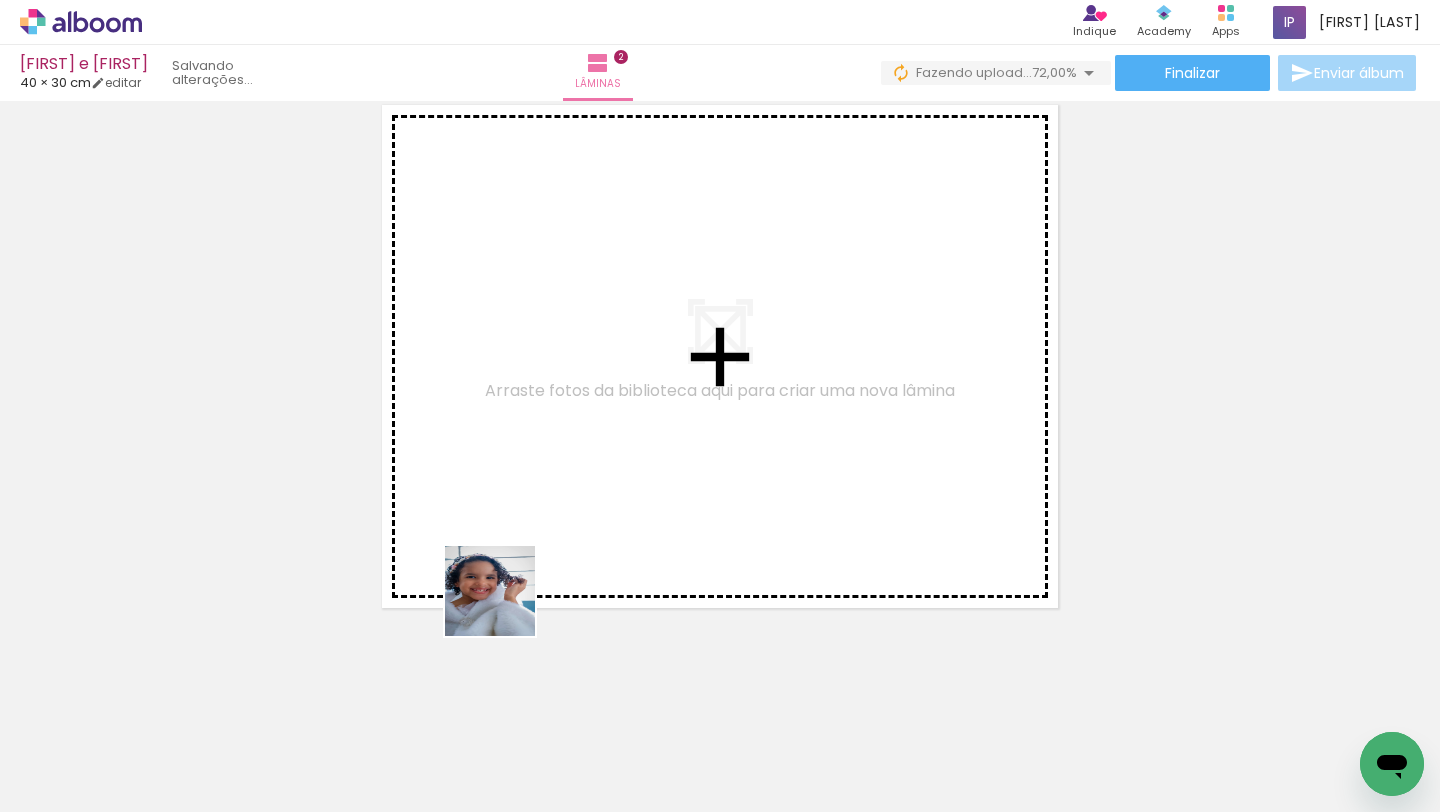 drag, startPoint x: 370, startPoint y: 750, endPoint x: 461, endPoint y: 707, distance: 100.6479 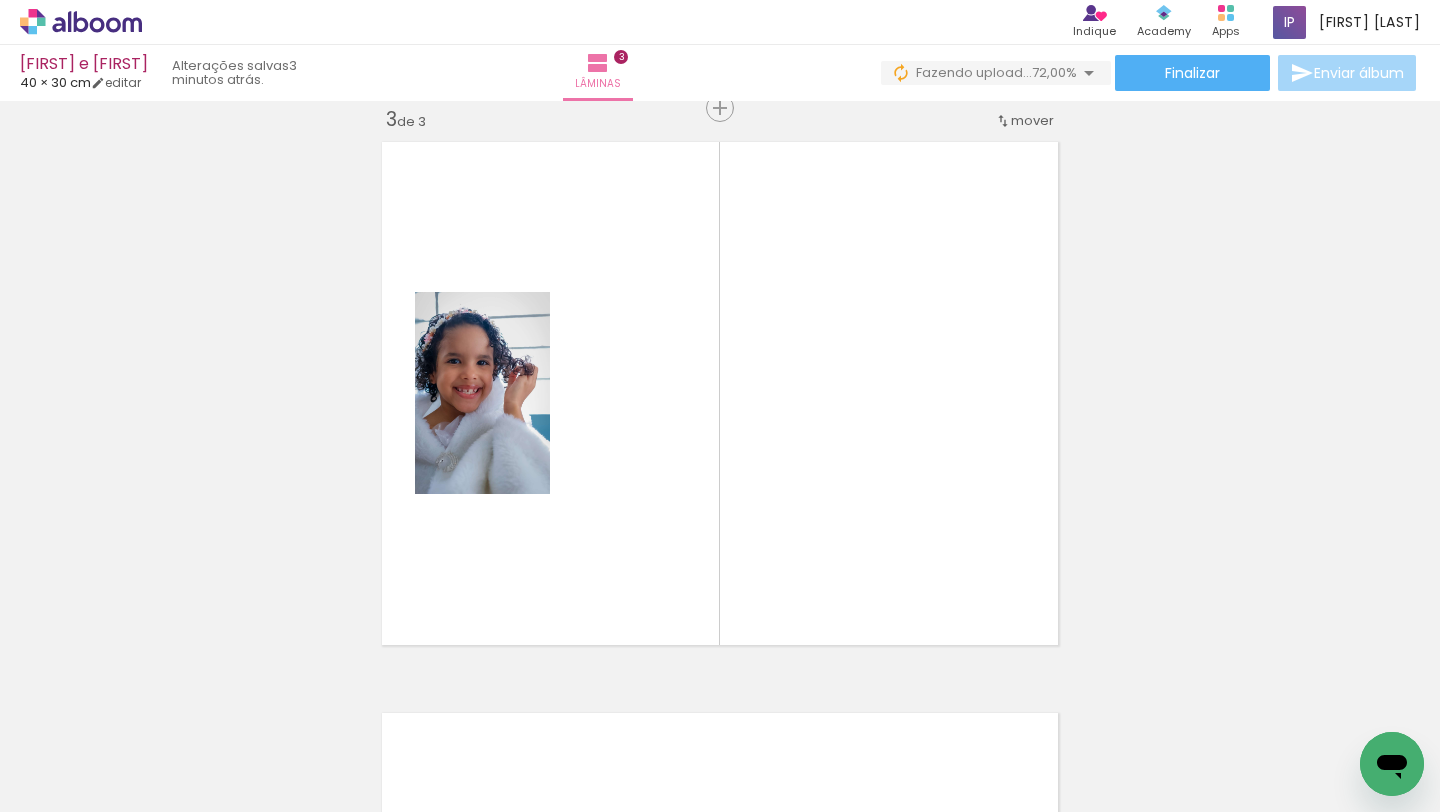 scroll, scrollTop: 1167, scrollLeft: 0, axis: vertical 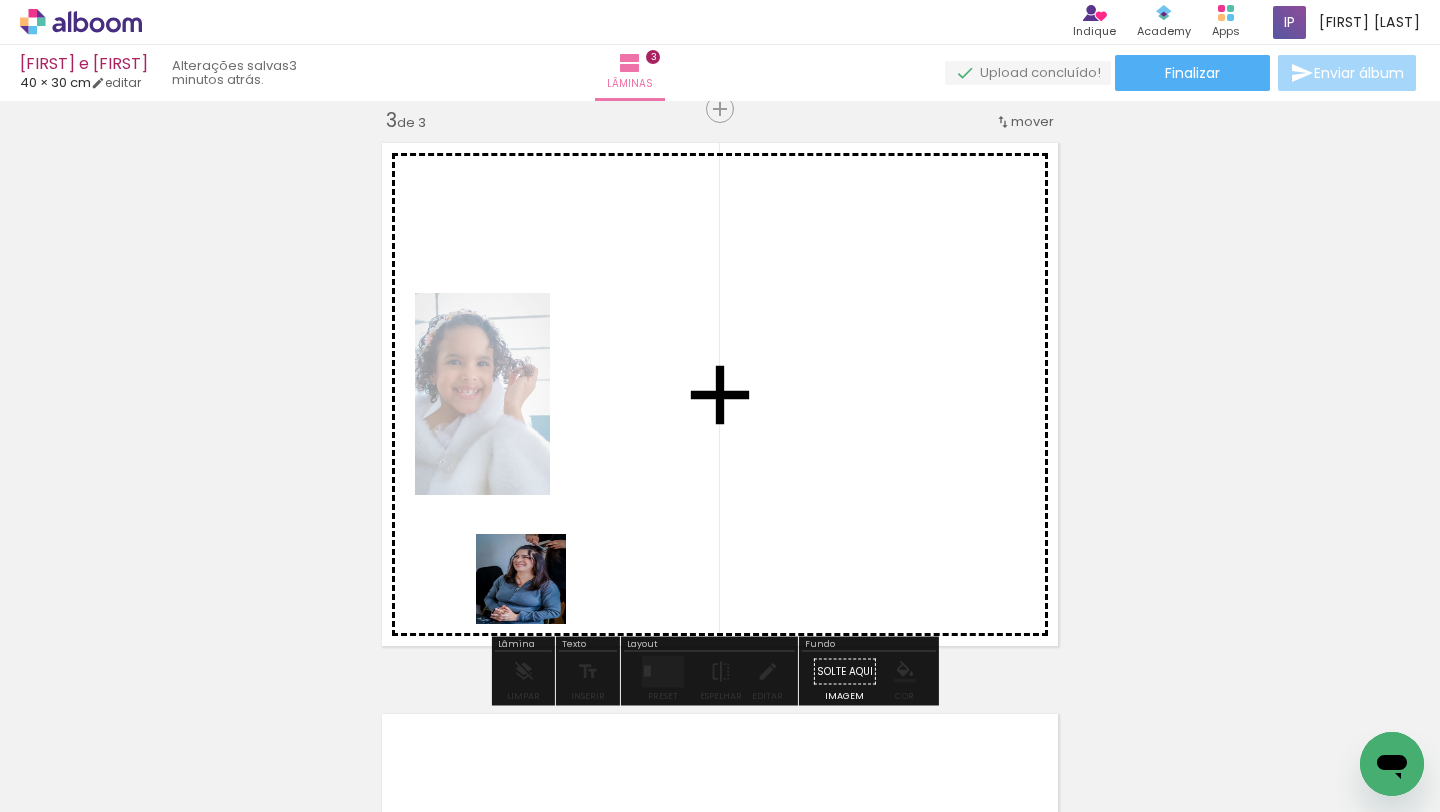 drag, startPoint x: 473, startPoint y: 755, endPoint x: 541, endPoint y: 611, distance: 159.24823 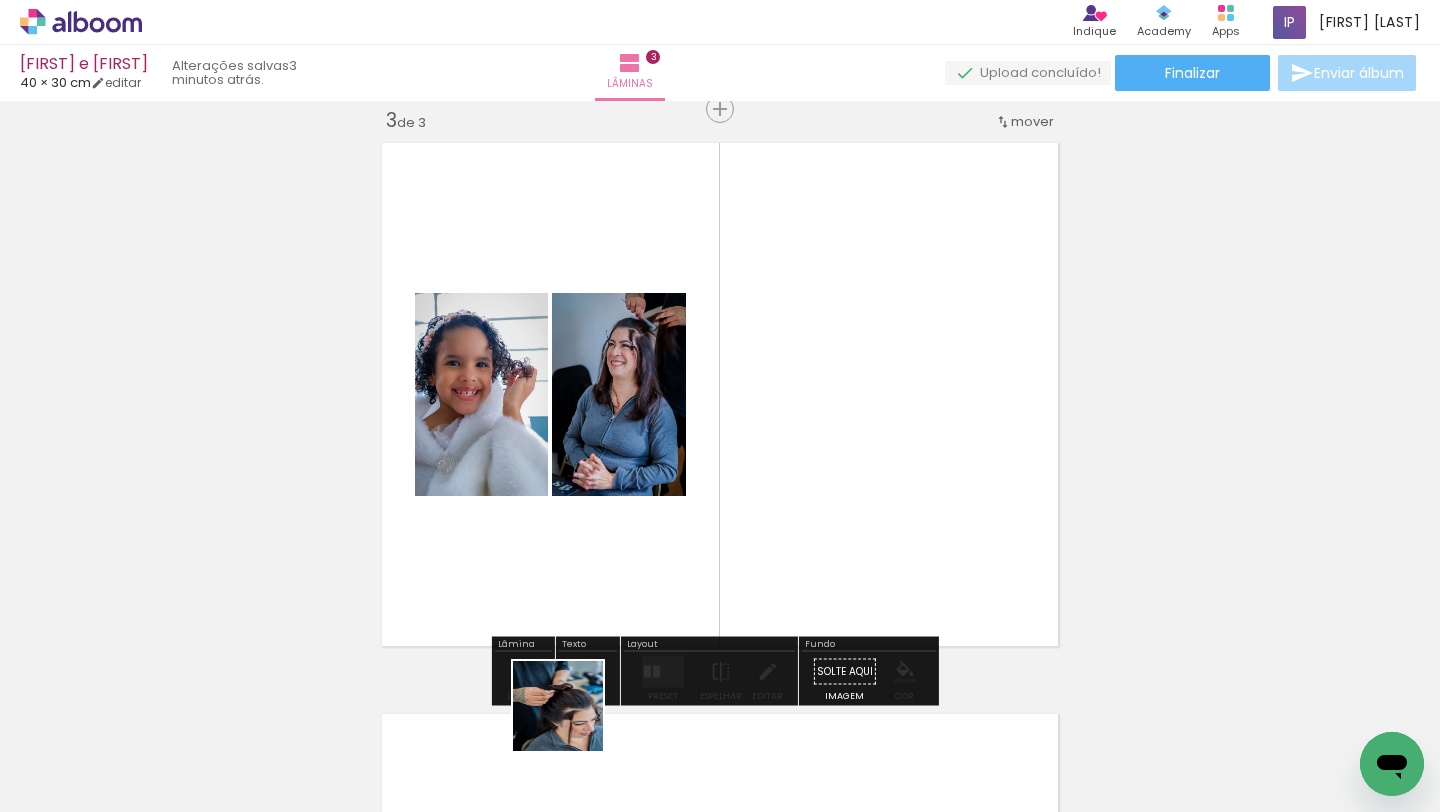 drag, startPoint x: 572, startPoint y: 734, endPoint x: 609, endPoint y: 594, distance: 144.80676 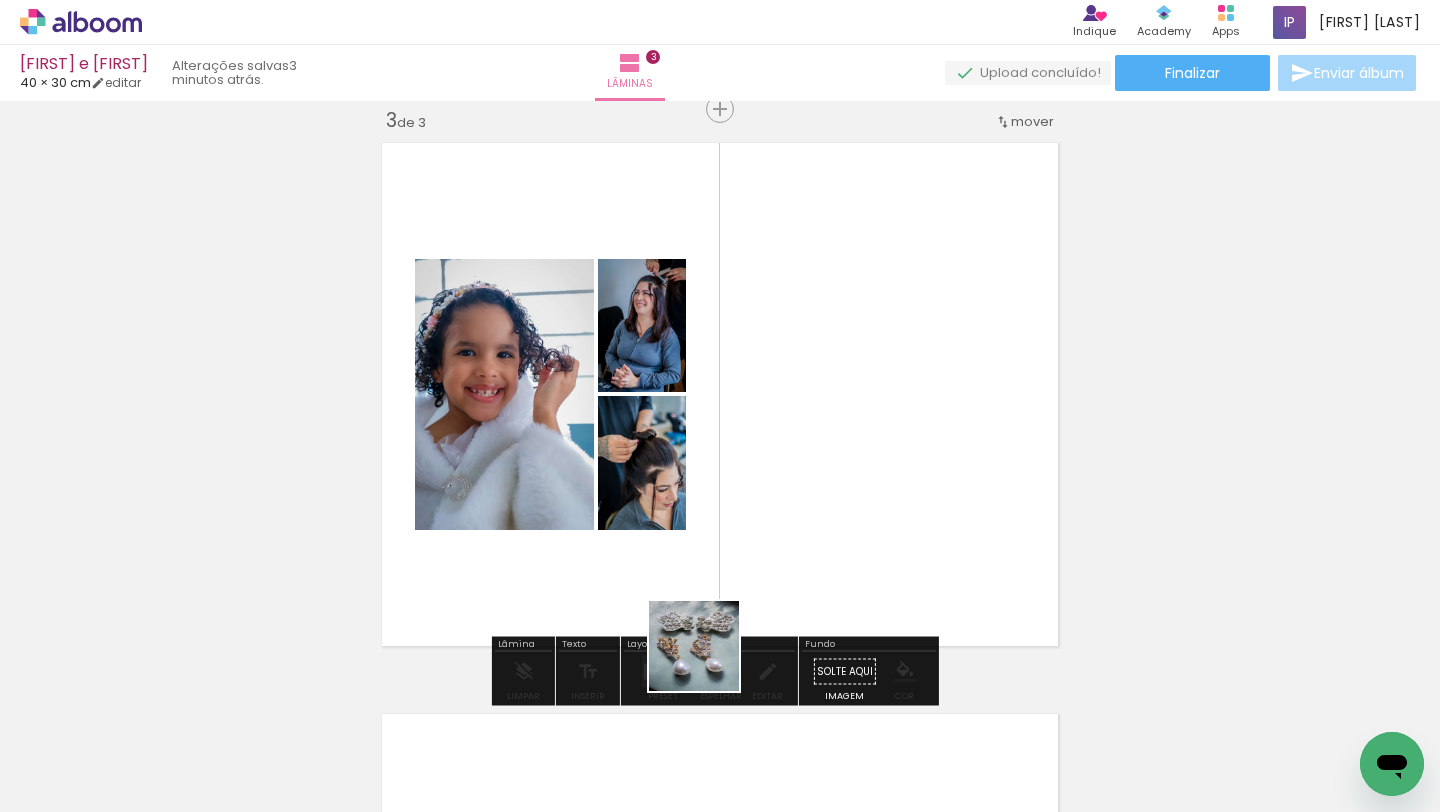 drag, startPoint x: 700, startPoint y: 761, endPoint x: 758, endPoint y: 571, distance: 198.65549 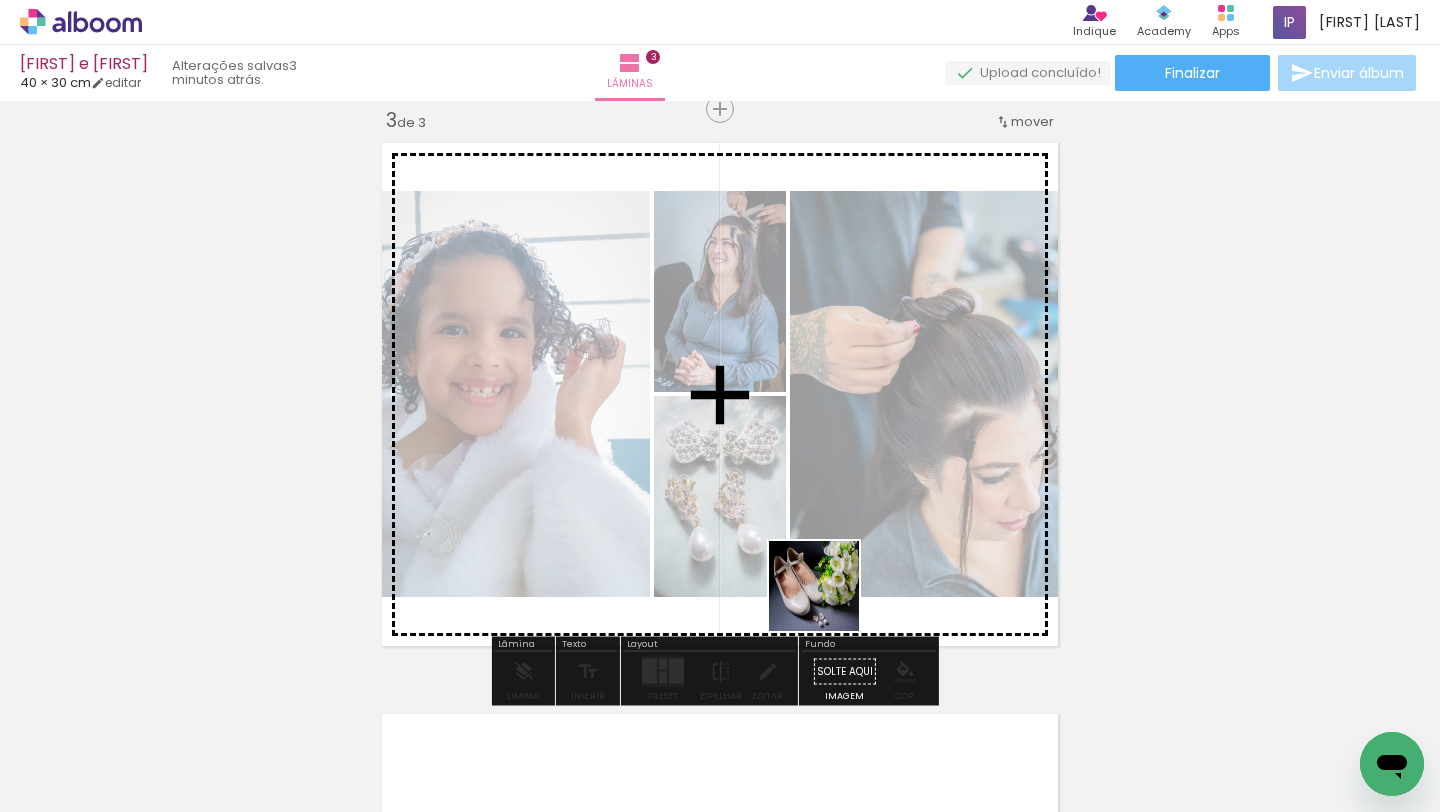 drag, startPoint x: 787, startPoint y: 747, endPoint x: 835, endPoint y: 538, distance: 214.44113 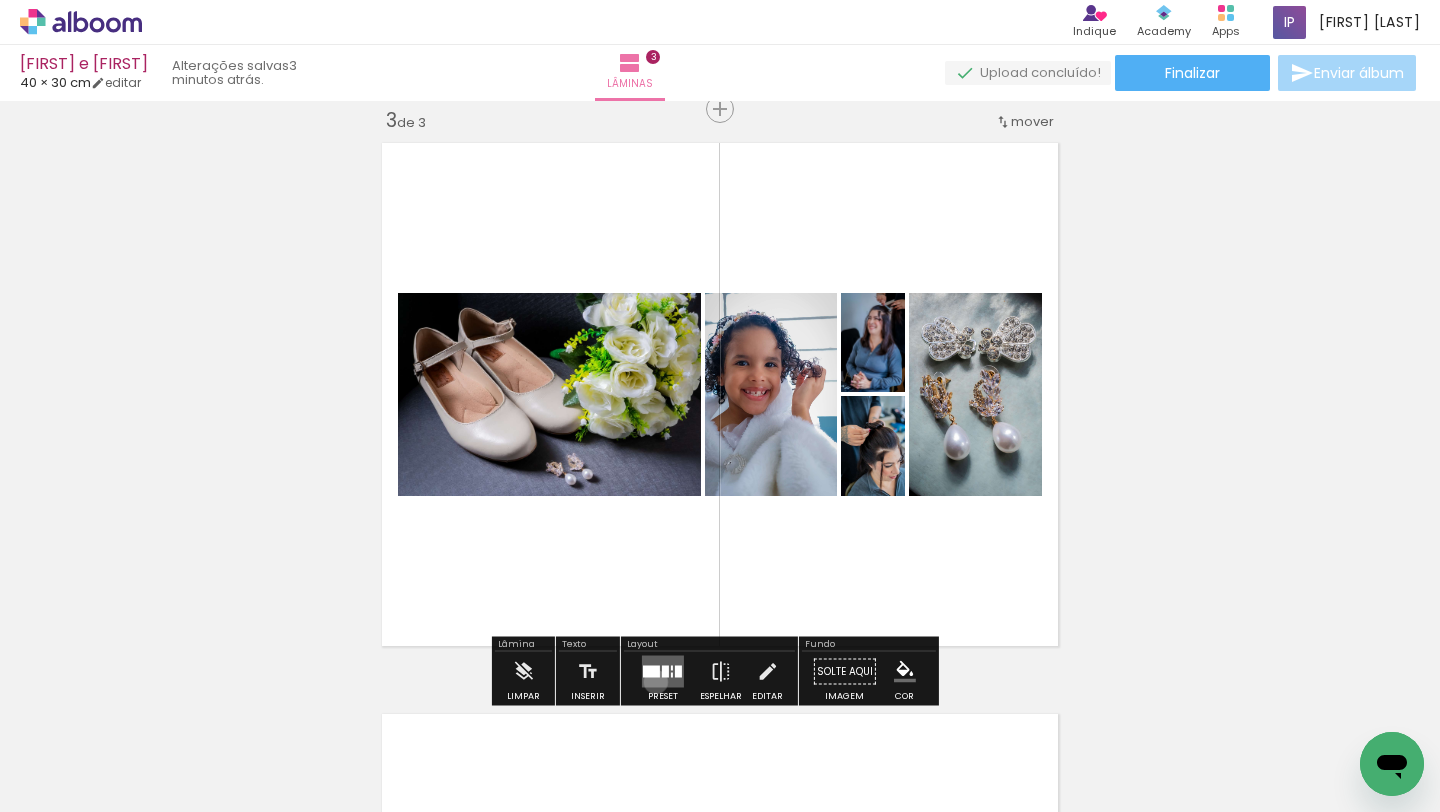drag, startPoint x: 651, startPoint y: 681, endPoint x: 669, endPoint y: 644, distance: 41.14608 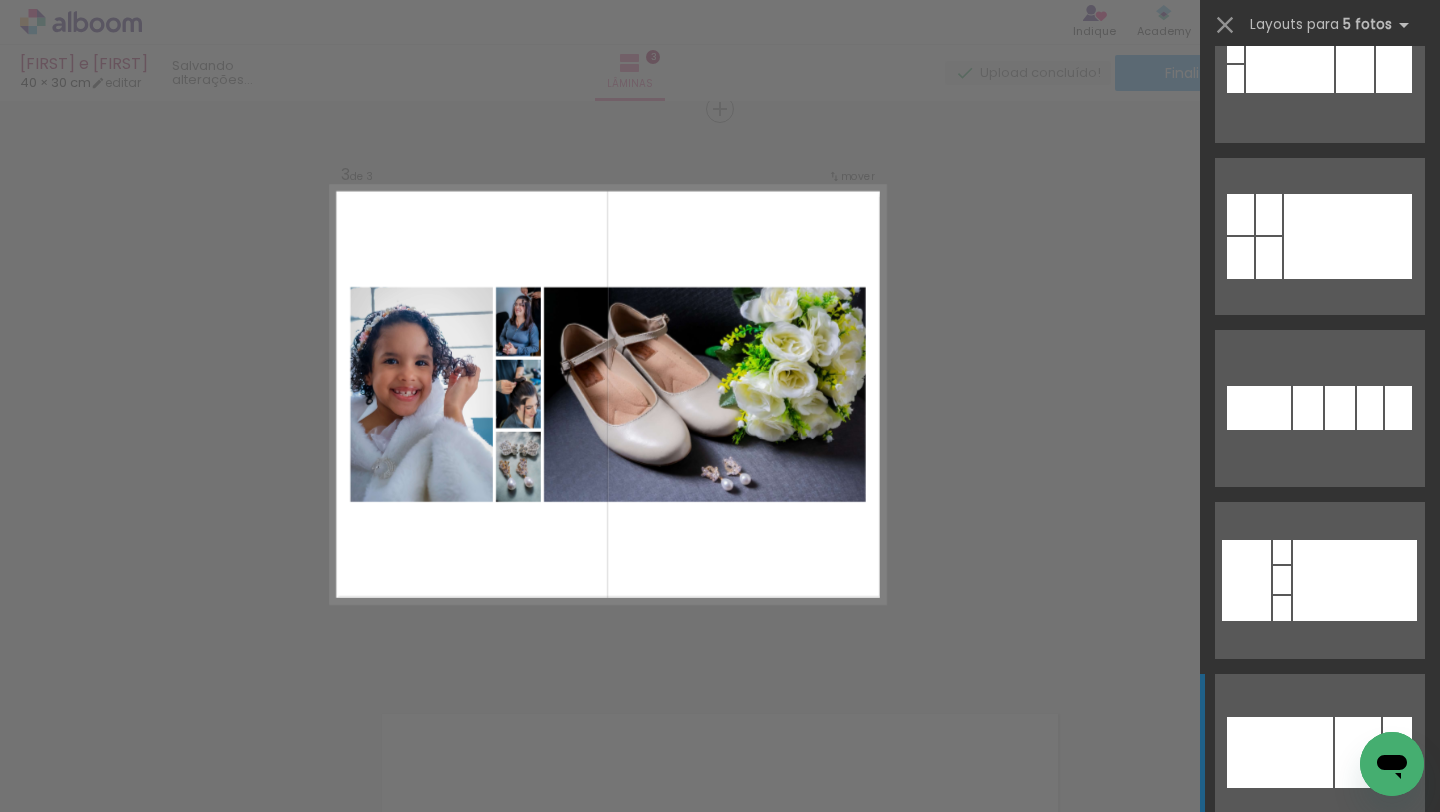 scroll, scrollTop: 1159, scrollLeft: 0, axis: vertical 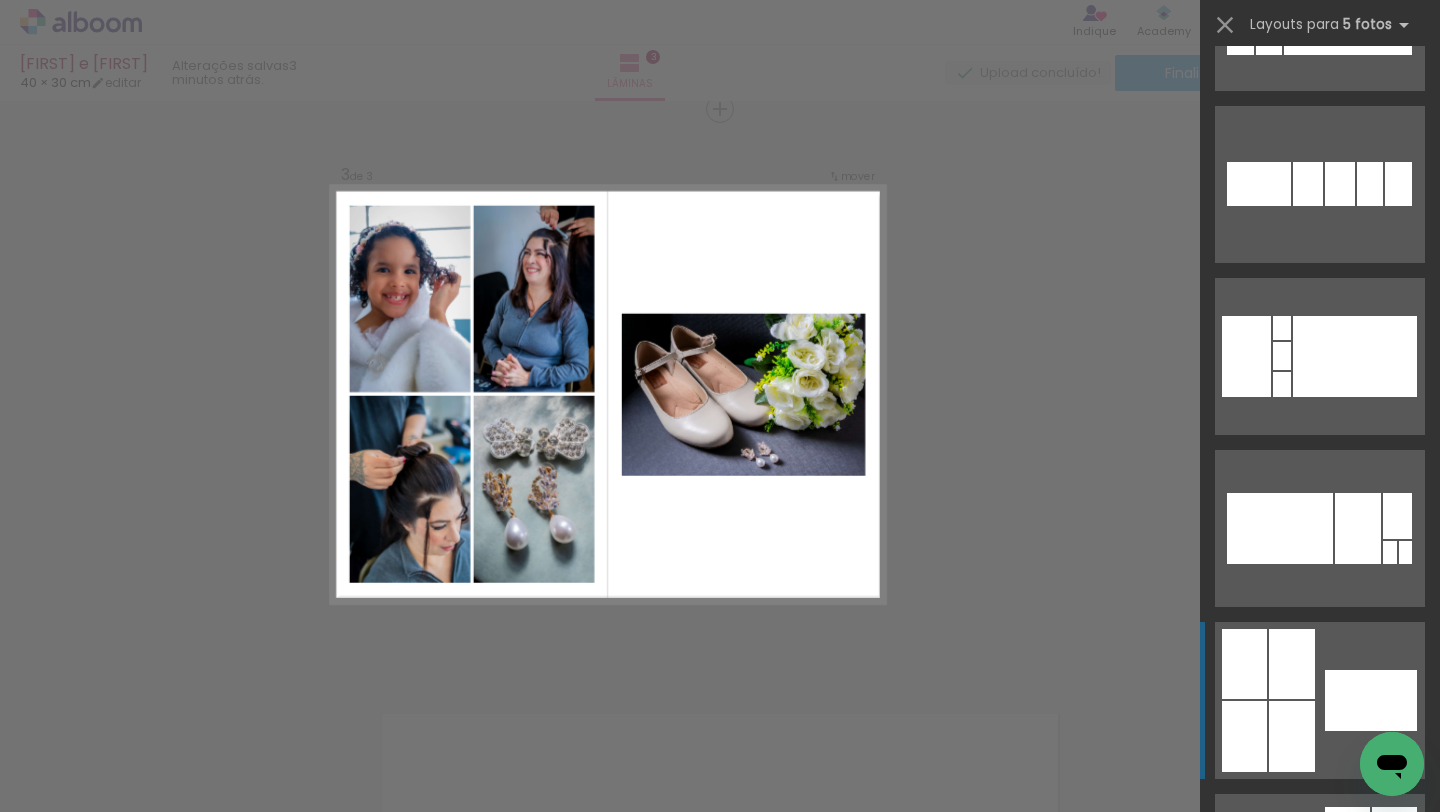 click at bounding box center (1231, 1240) 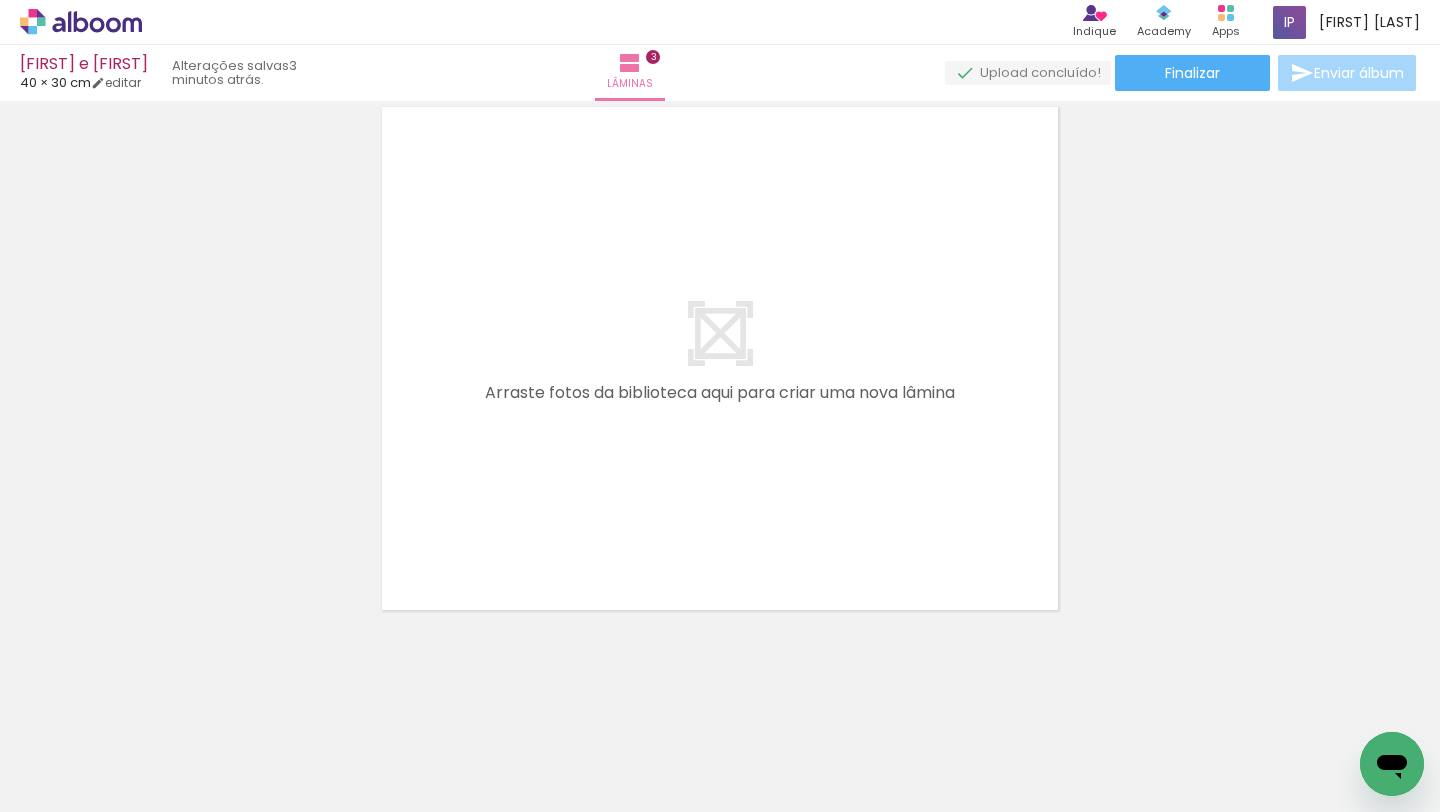 scroll, scrollTop: 1776, scrollLeft: 0, axis: vertical 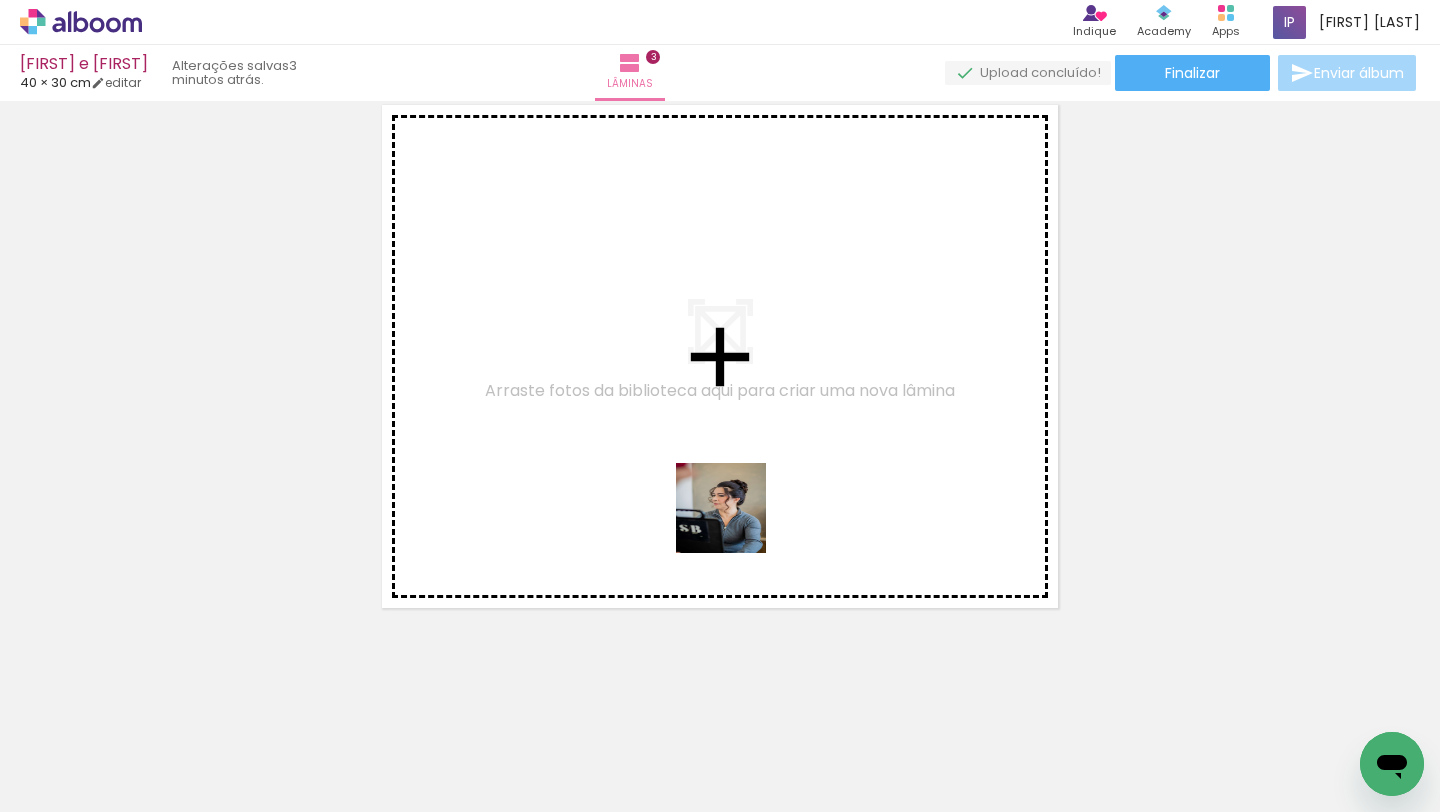drag, startPoint x: 921, startPoint y: 743, endPoint x: 736, endPoint y: 523, distance: 287.44565 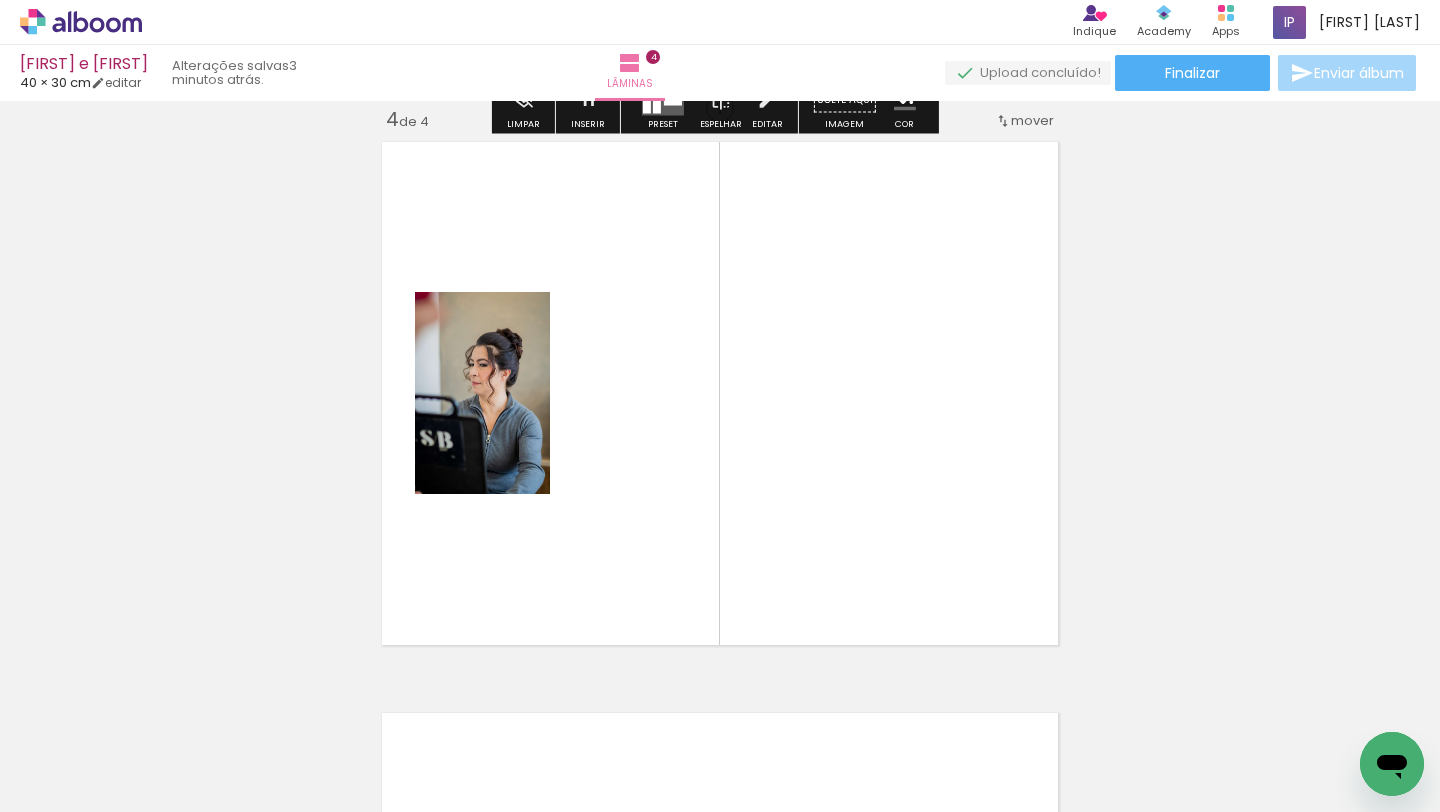 scroll, scrollTop: 1738, scrollLeft: 0, axis: vertical 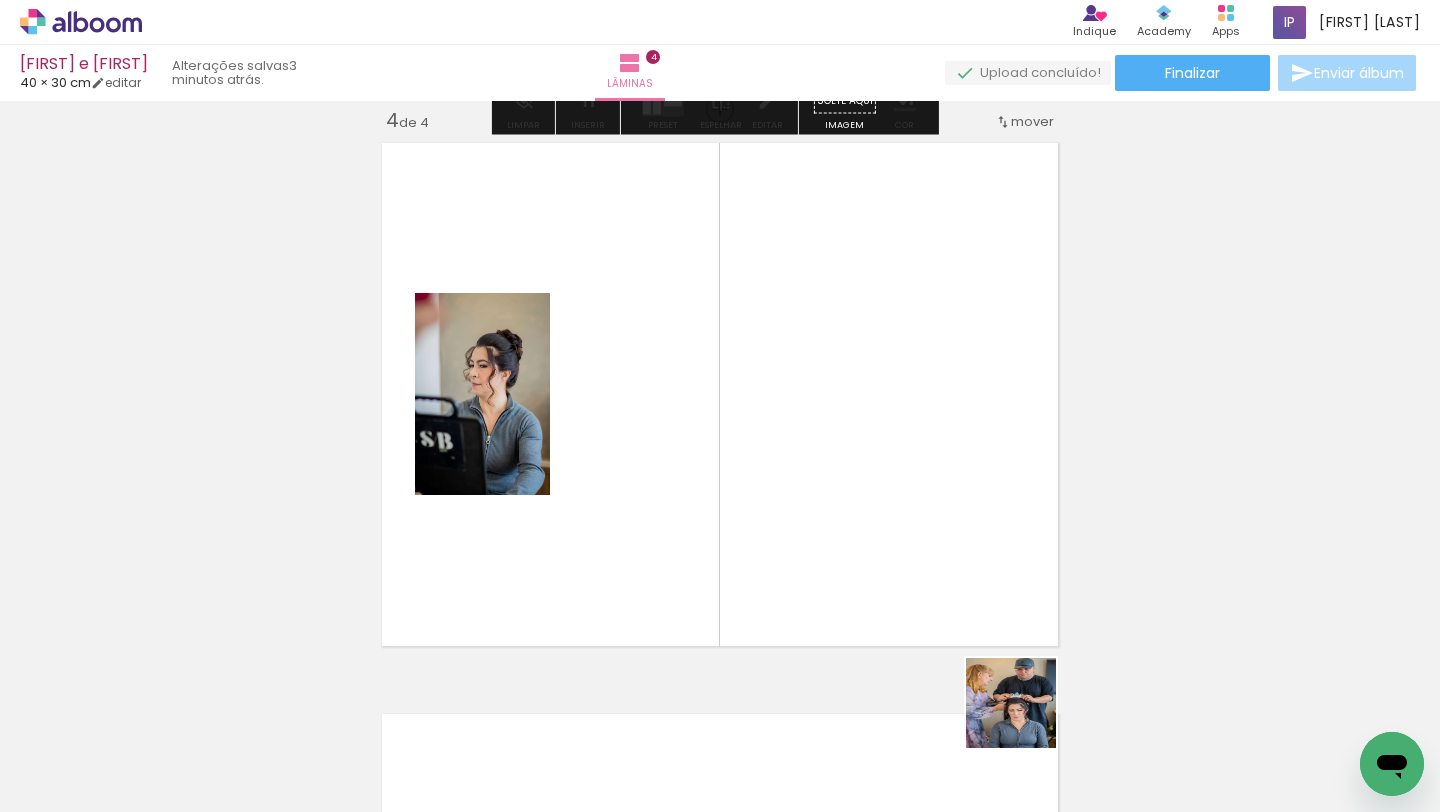 drag, startPoint x: 1026, startPoint y: 718, endPoint x: 906, endPoint y: 546, distance: 209.72363 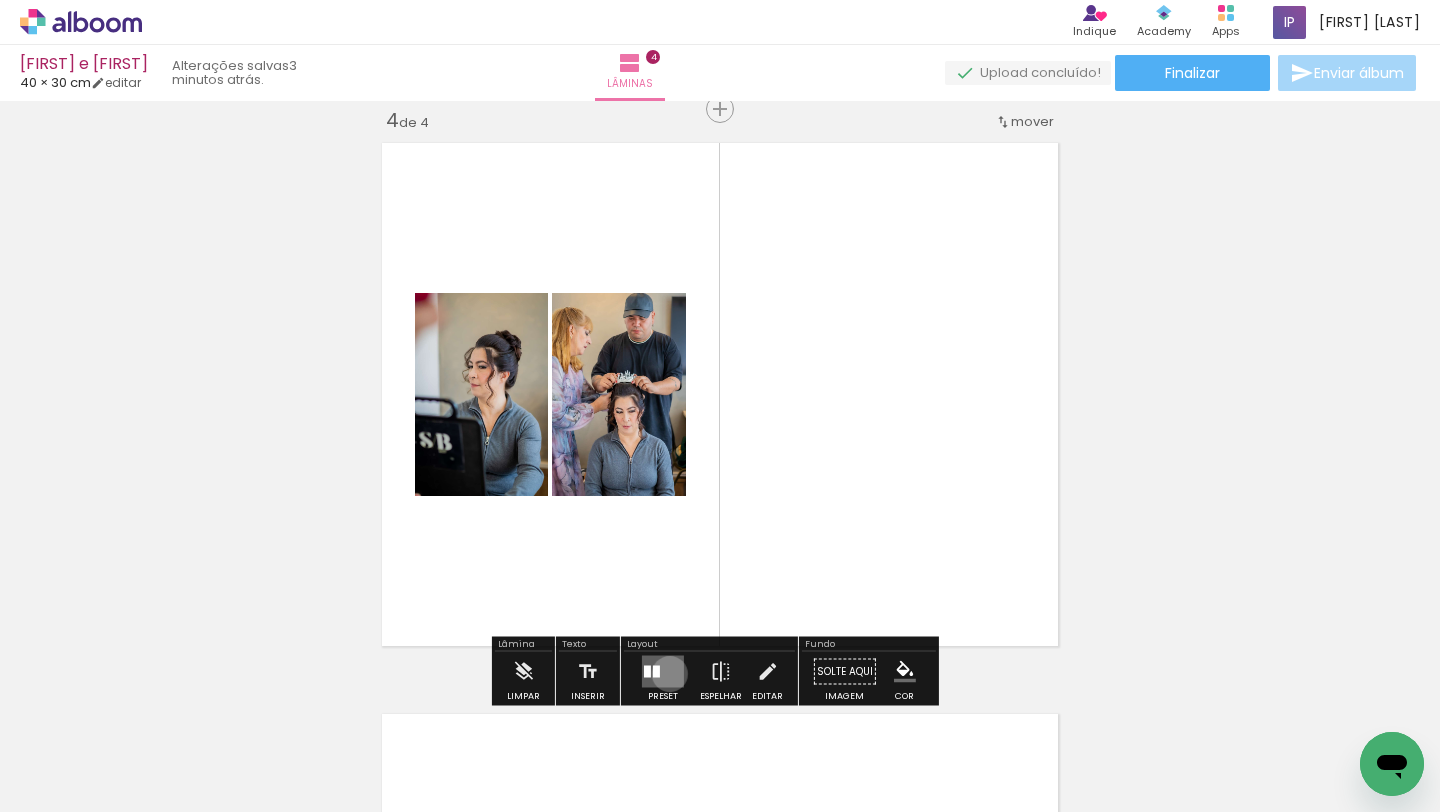 click at bounding box center [663, 672] 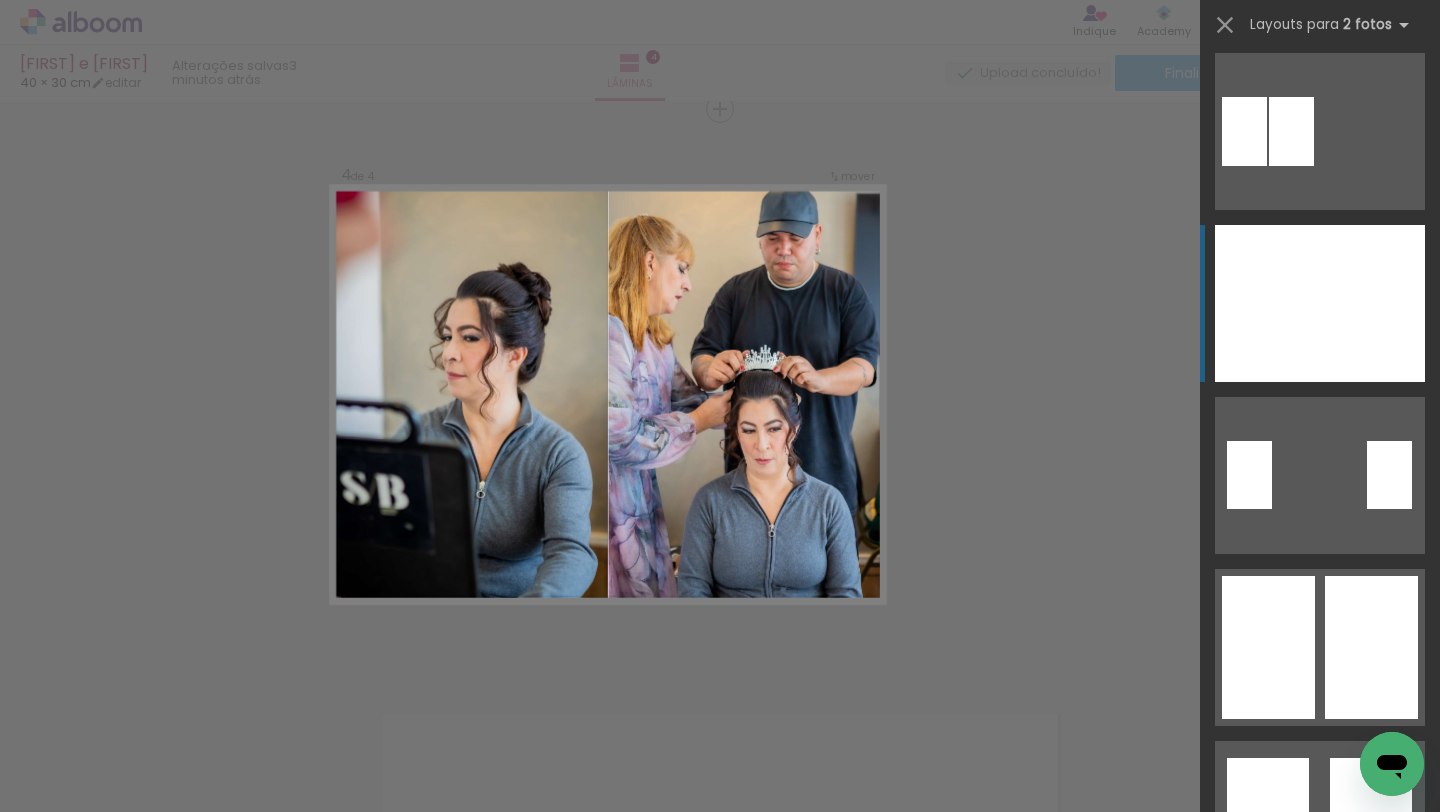 scroll, scrollTop: 234, scrollLeft: 0, axis: vertical 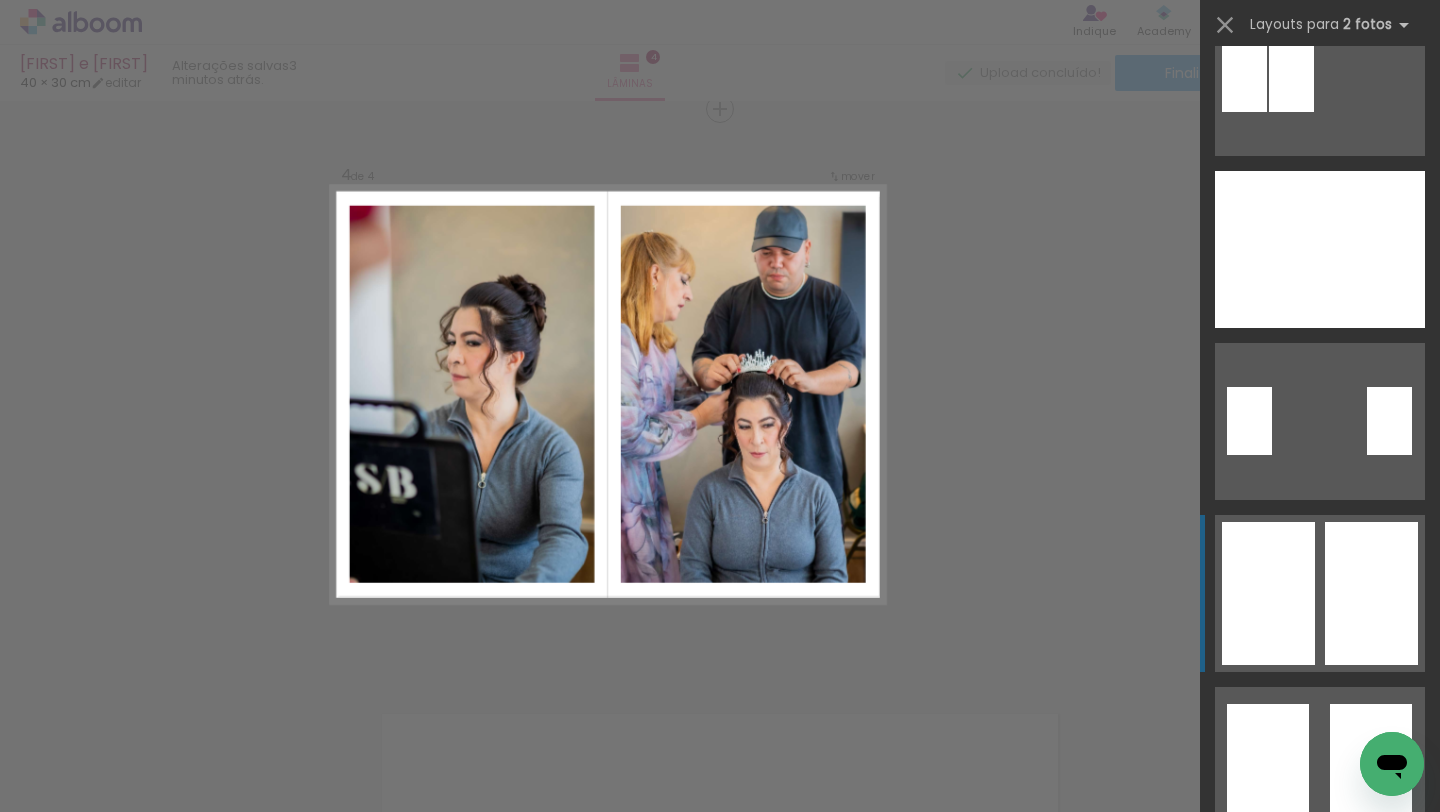 click at bounding box center (1244, 77) 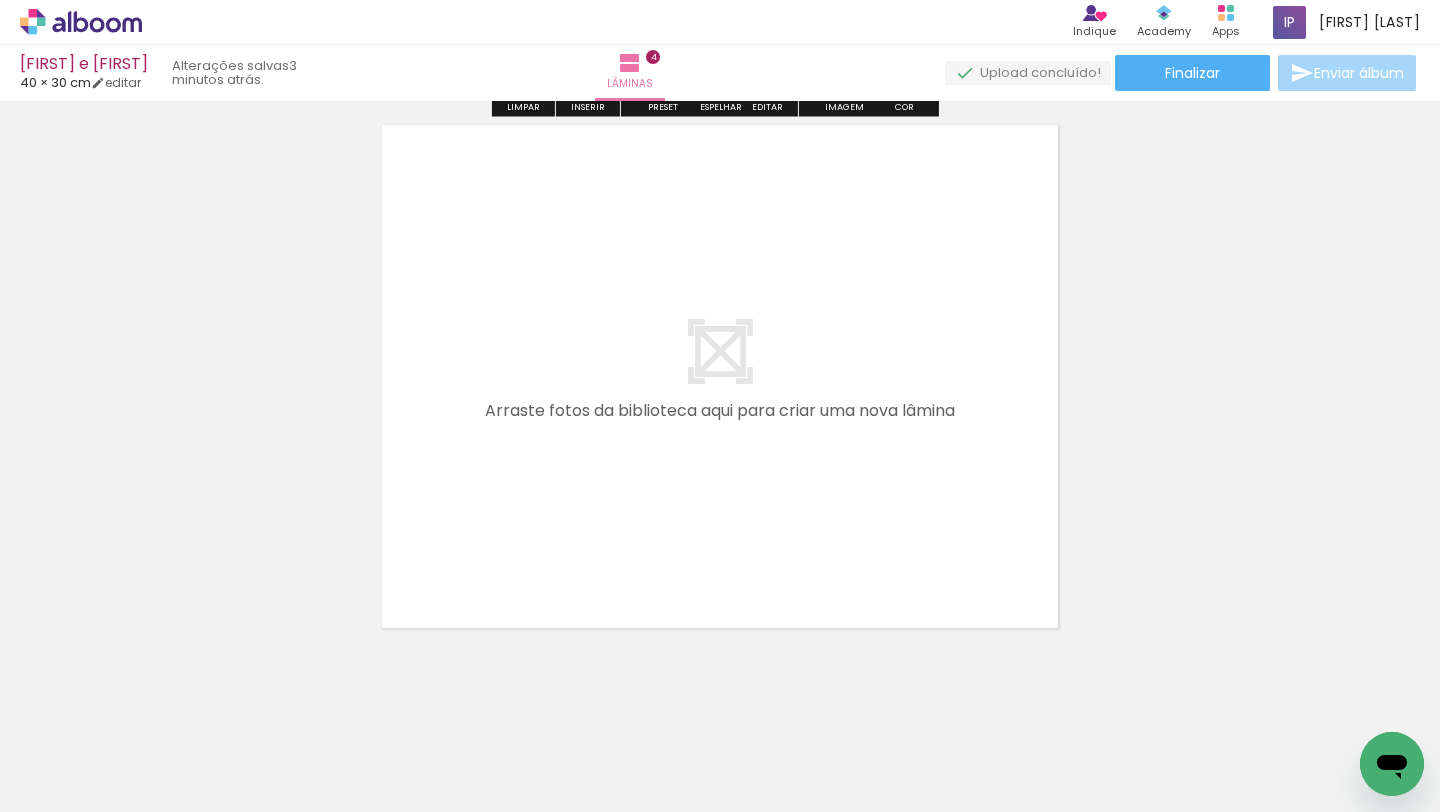 scroll, scrollTop: 2347, scrollLeft: 0, axis: vertical 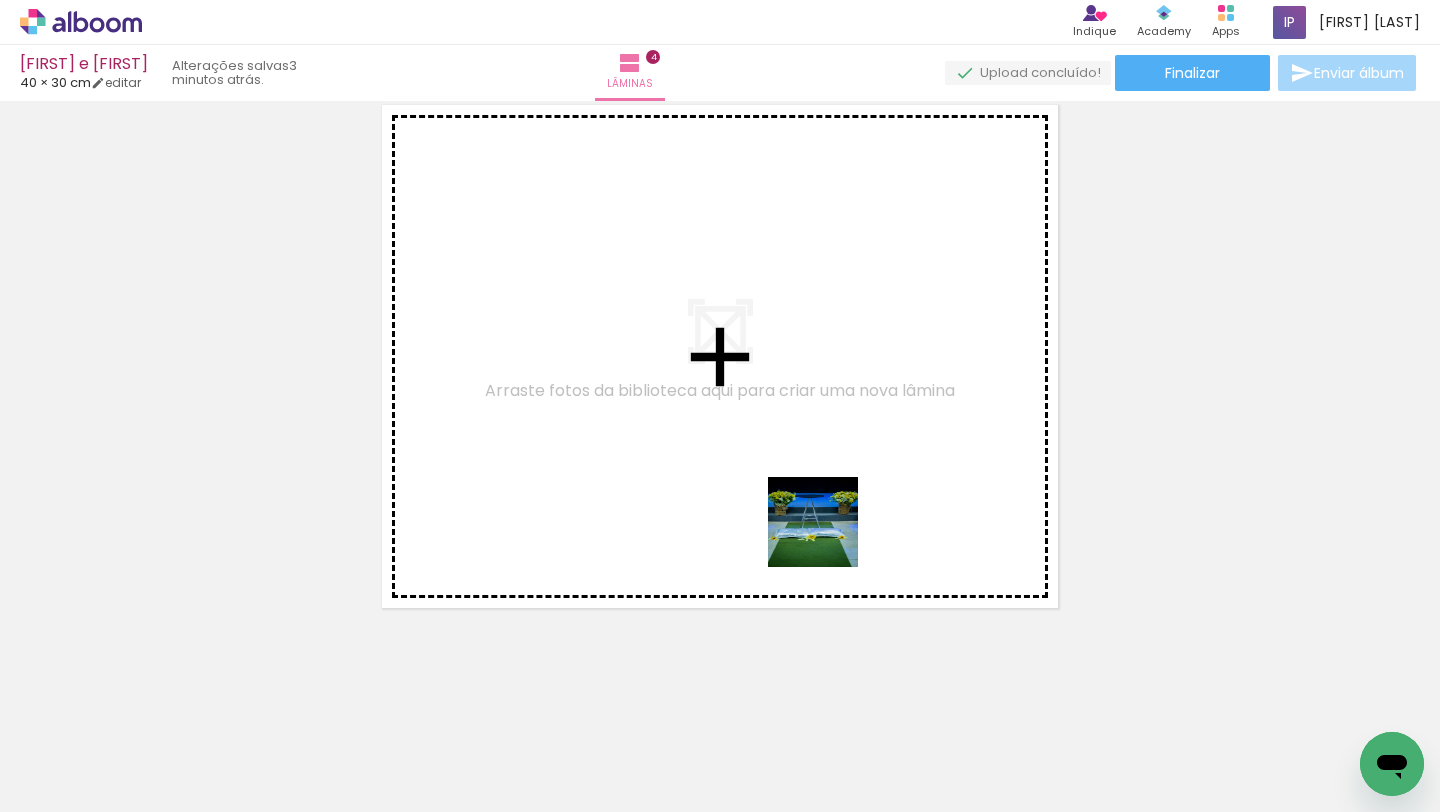 drag, startPoint x: 1131, startPoint y: 722, endPoint x: 828, endPoint y: 537, distance: 355.01266 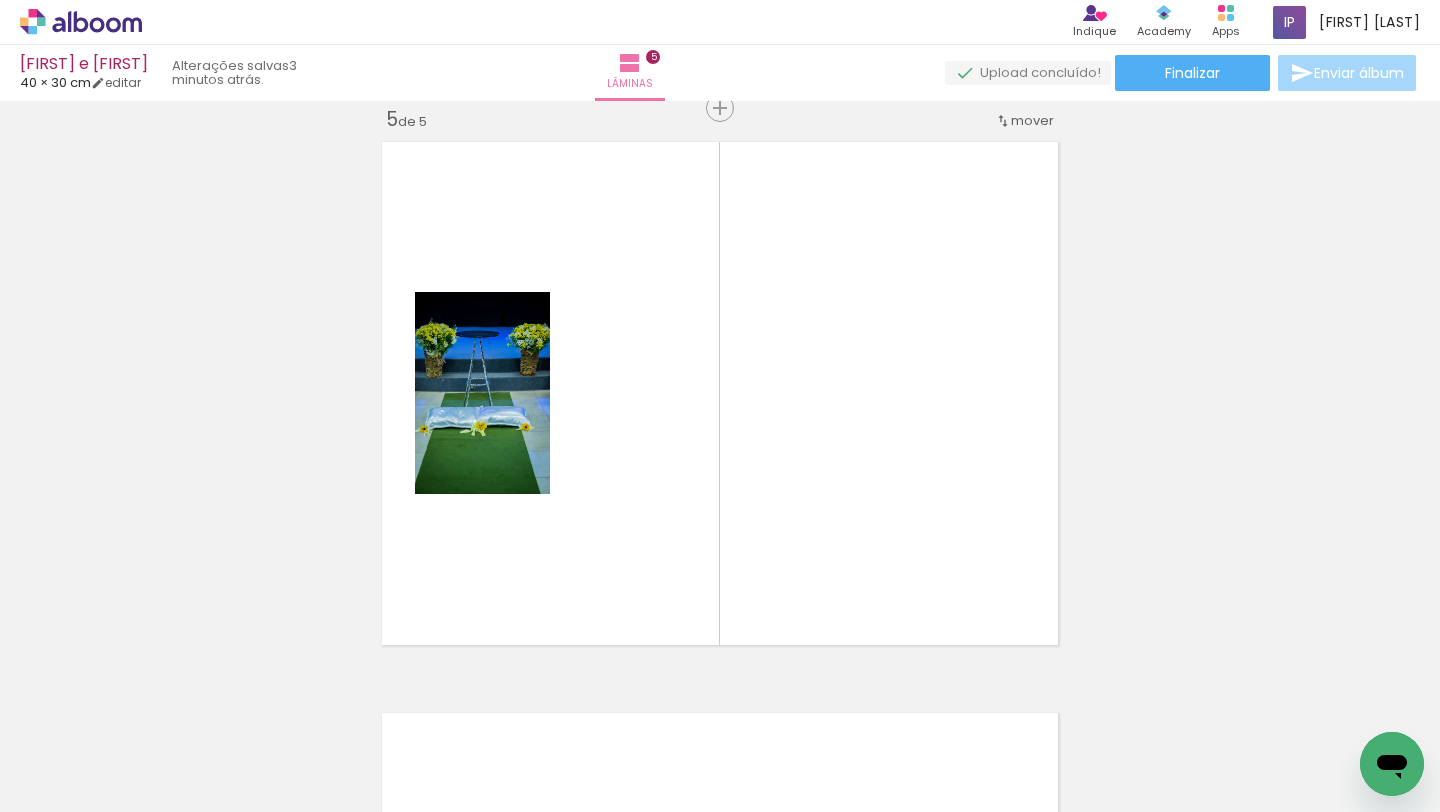 scroll, scrollTop: 2309, scrollLeft: 0, axis: vertical 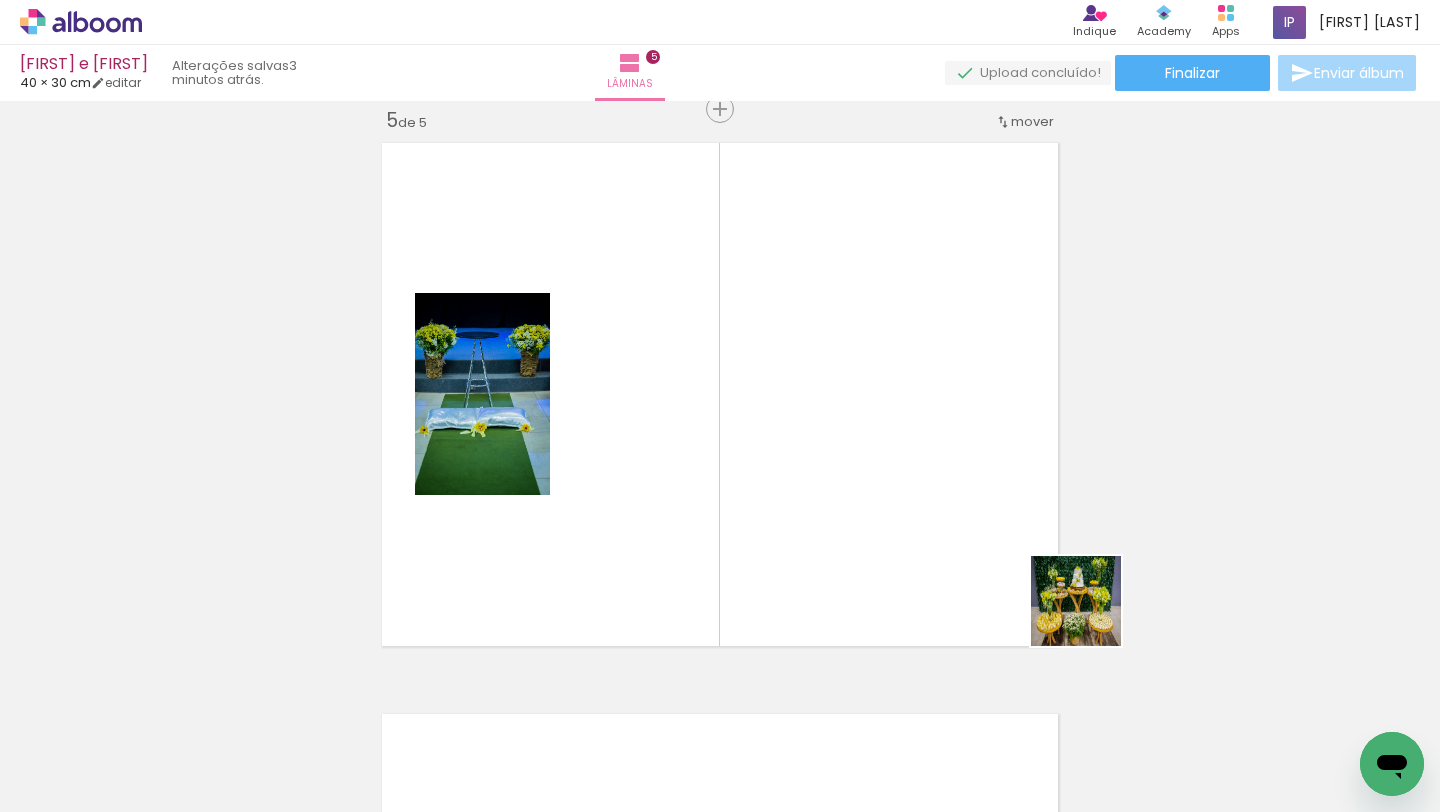 drag, startPoint x: 1249, startPoint y: 735, endPoint x: 1242, endPoint y: 672, distance: 63.387695 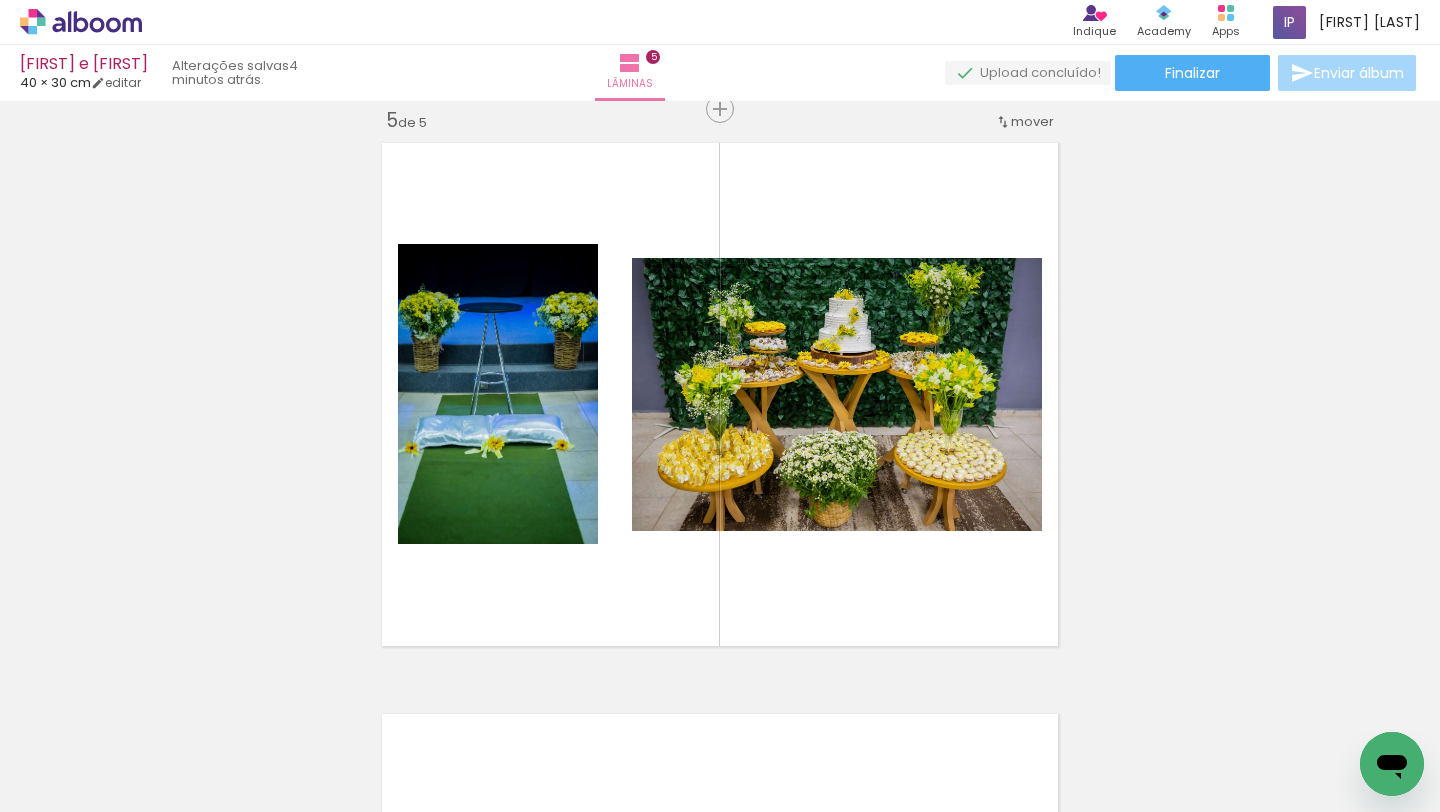 scroll, scrollTop: 0, scrollLeft: 1681, axis: horizontal 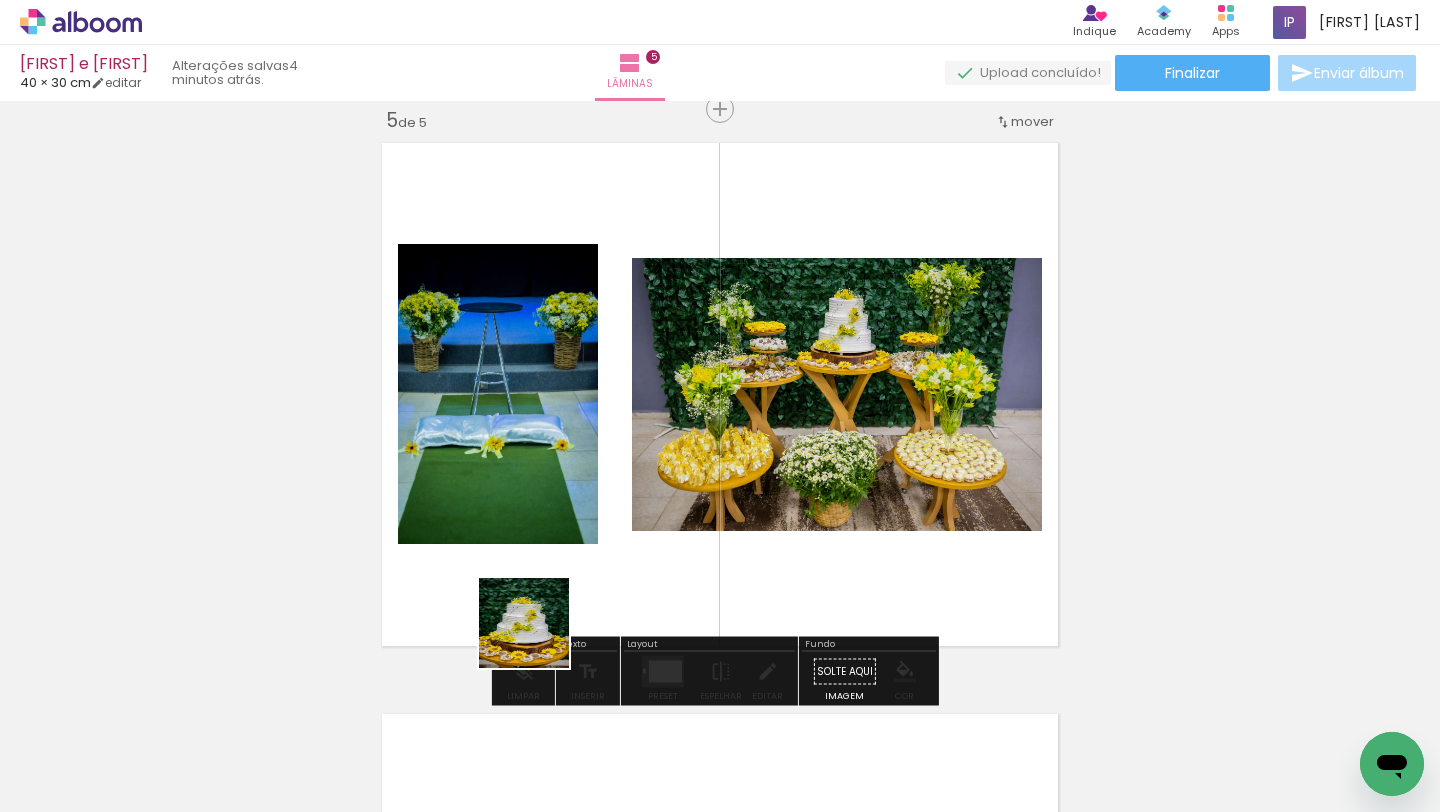 drag, startPoint x: 439, startPoint y: 730, endPoint x: 535, endPoint y: 649, distance: 125.60653 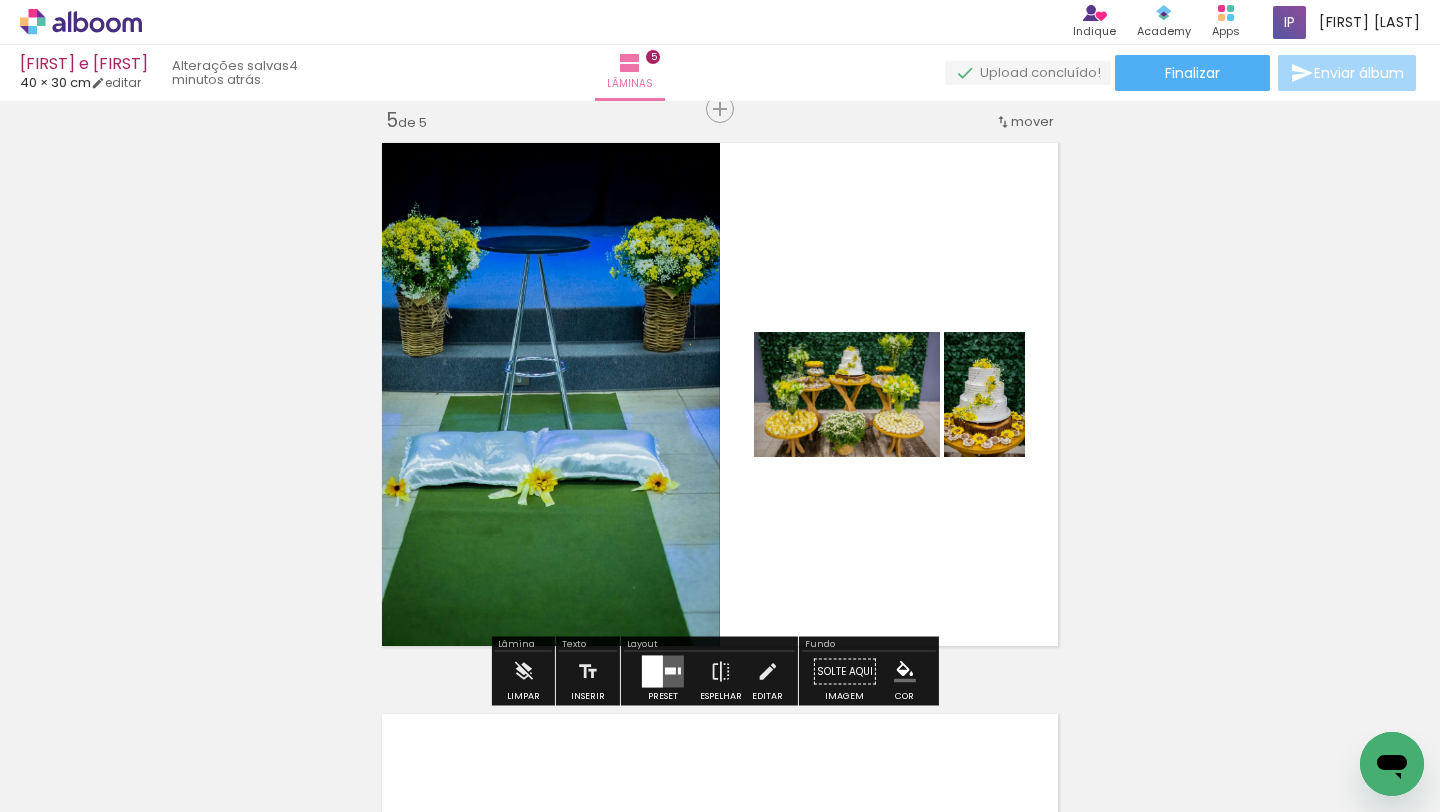 drag, startPoint x: 530, startPoint y: 740, endPoint x: 592, endPoint y: 583, distance: 168.79869 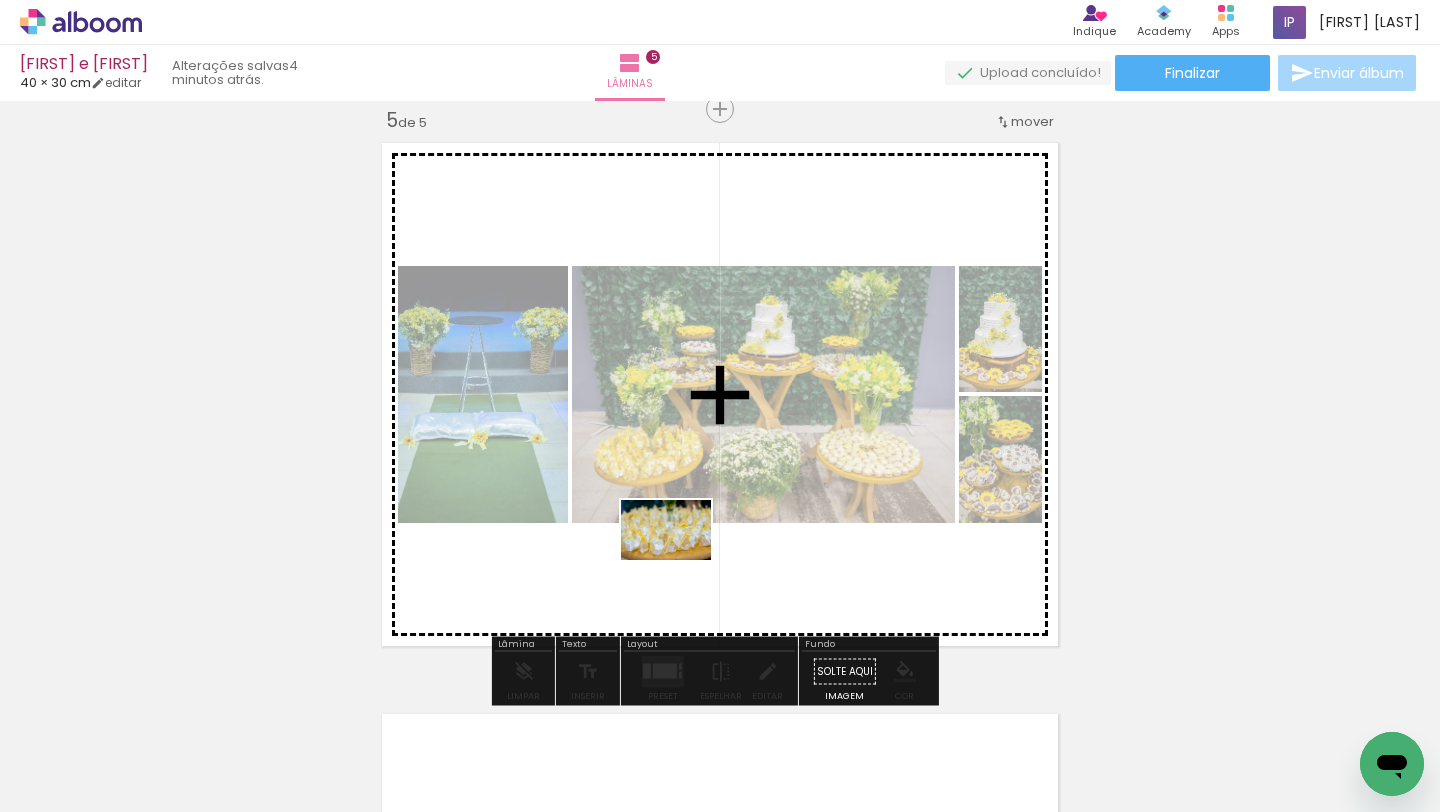 drag, startPoint x: 642, startPoint y: 742, endPoint x: 681, endPoint y: 560, distance: 186.13167 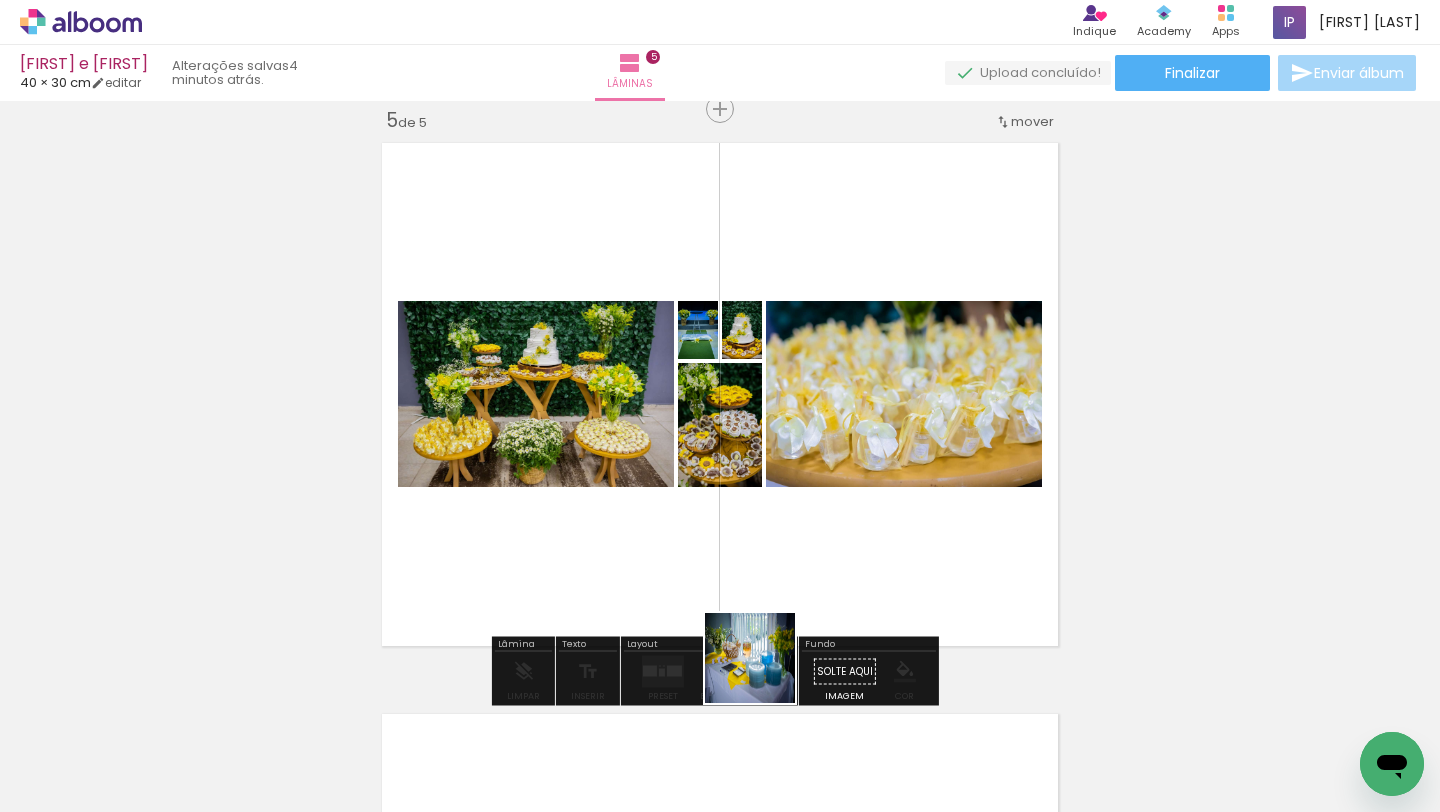 drag, startPoint x: 765, startPoint y: 673, endPoint x: 765, endPoint y: 549, distance: 124 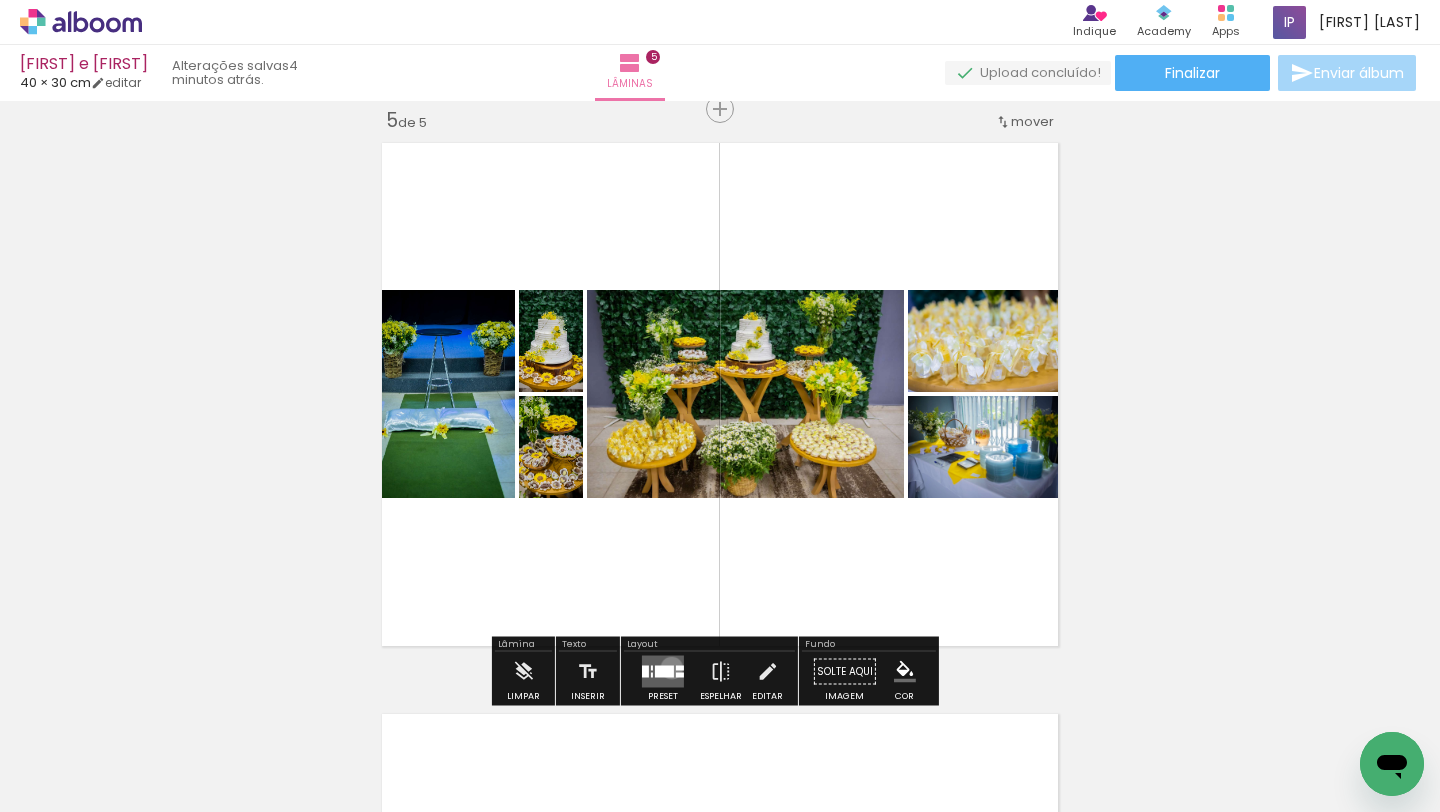 click at bounding box center [664, 672] 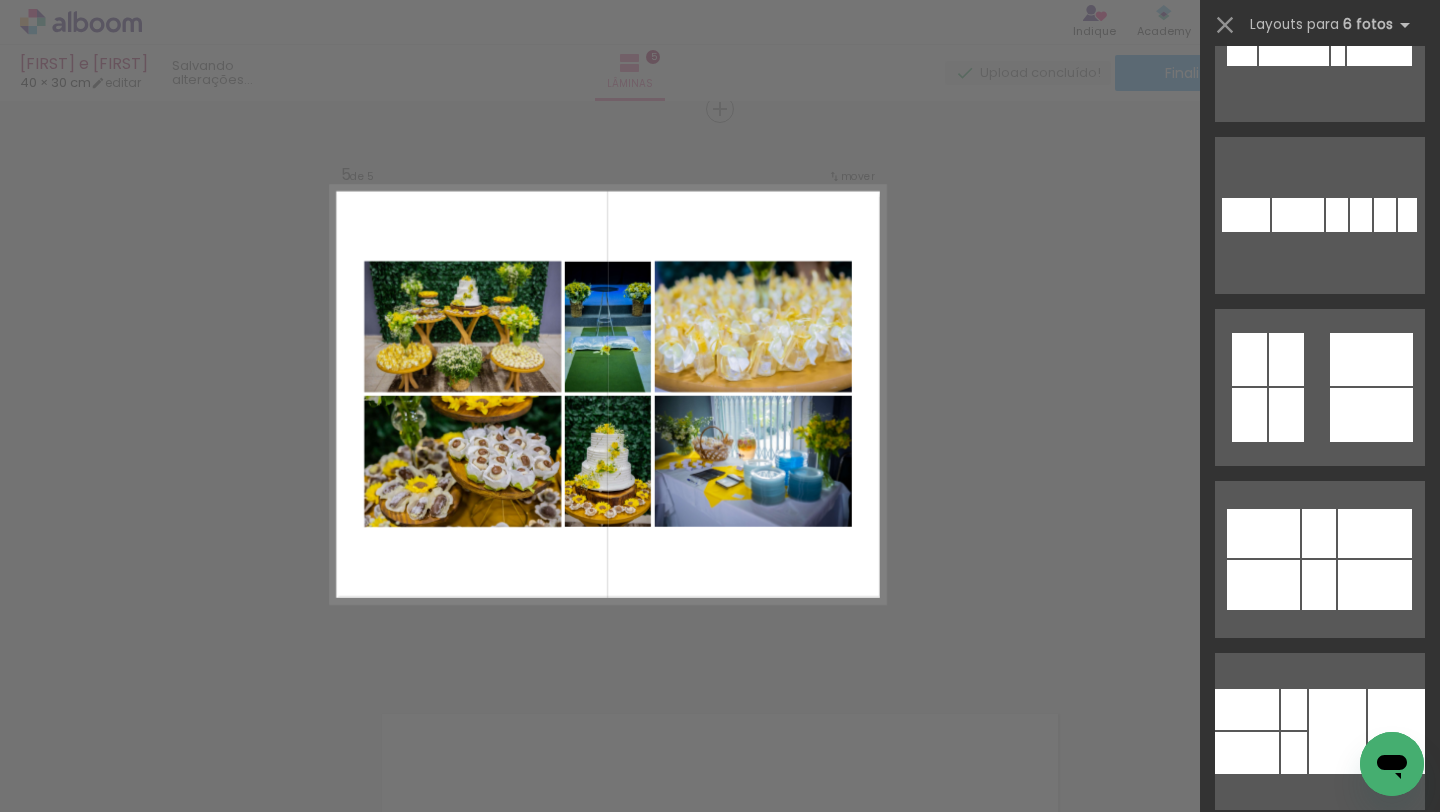 scroll, scrollTop: 11166, scrollLeft: 0, axis: vertical 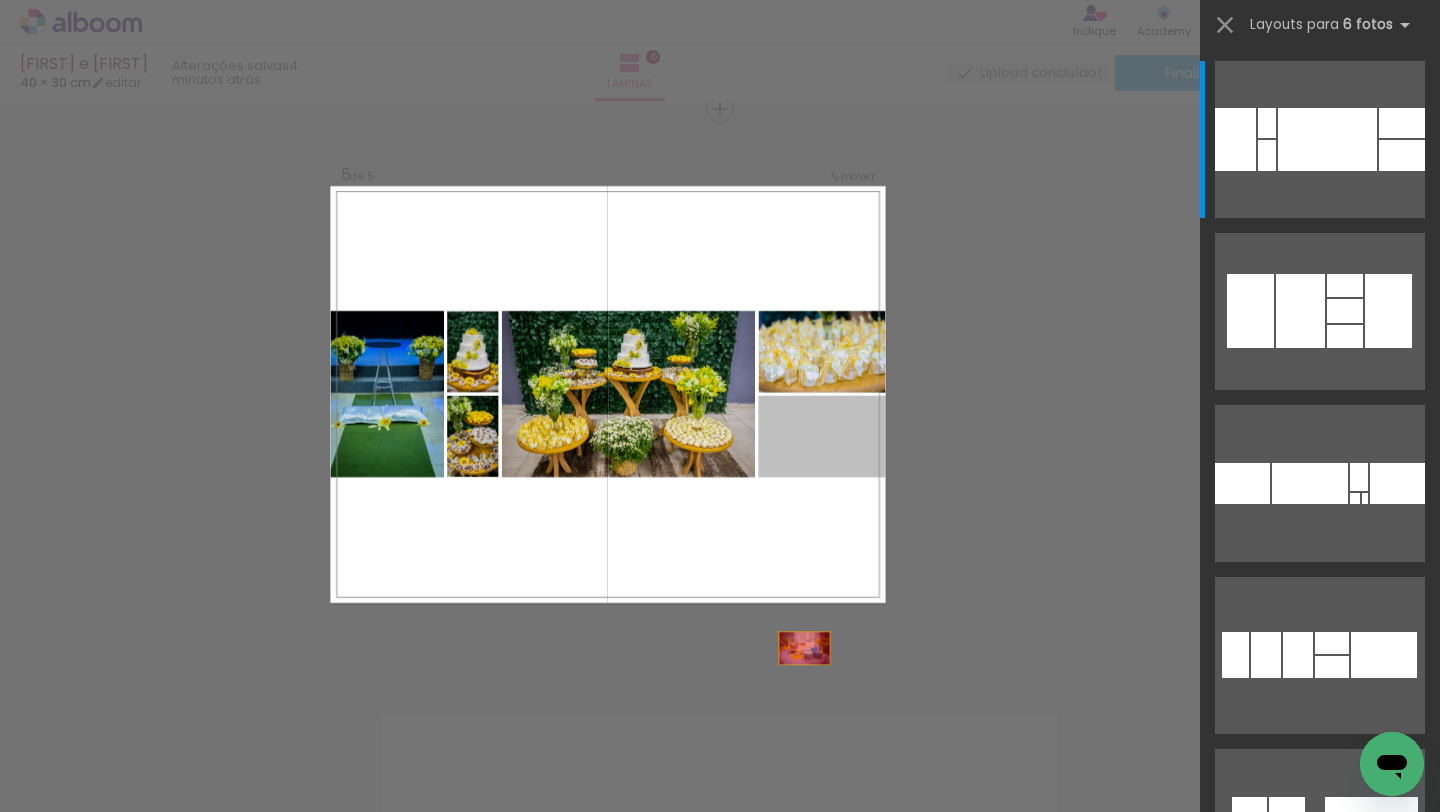 drag, startPoint x: 736, startPoint y: 475, endPoint x: 739, endPoint y: 720, distance: 245.01837 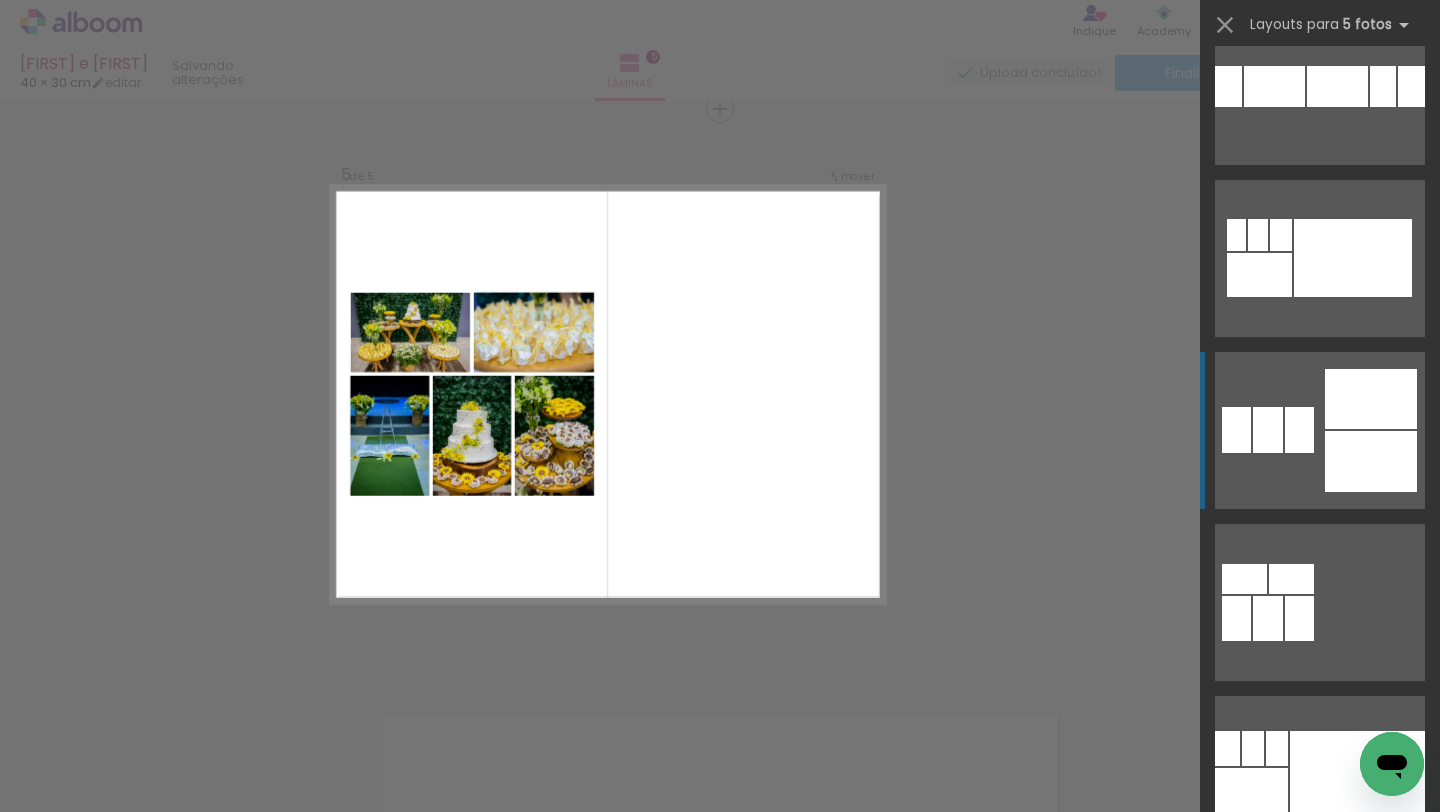 scroll, scrollTop: 2535, scrollLeft: 0, axis: vertical 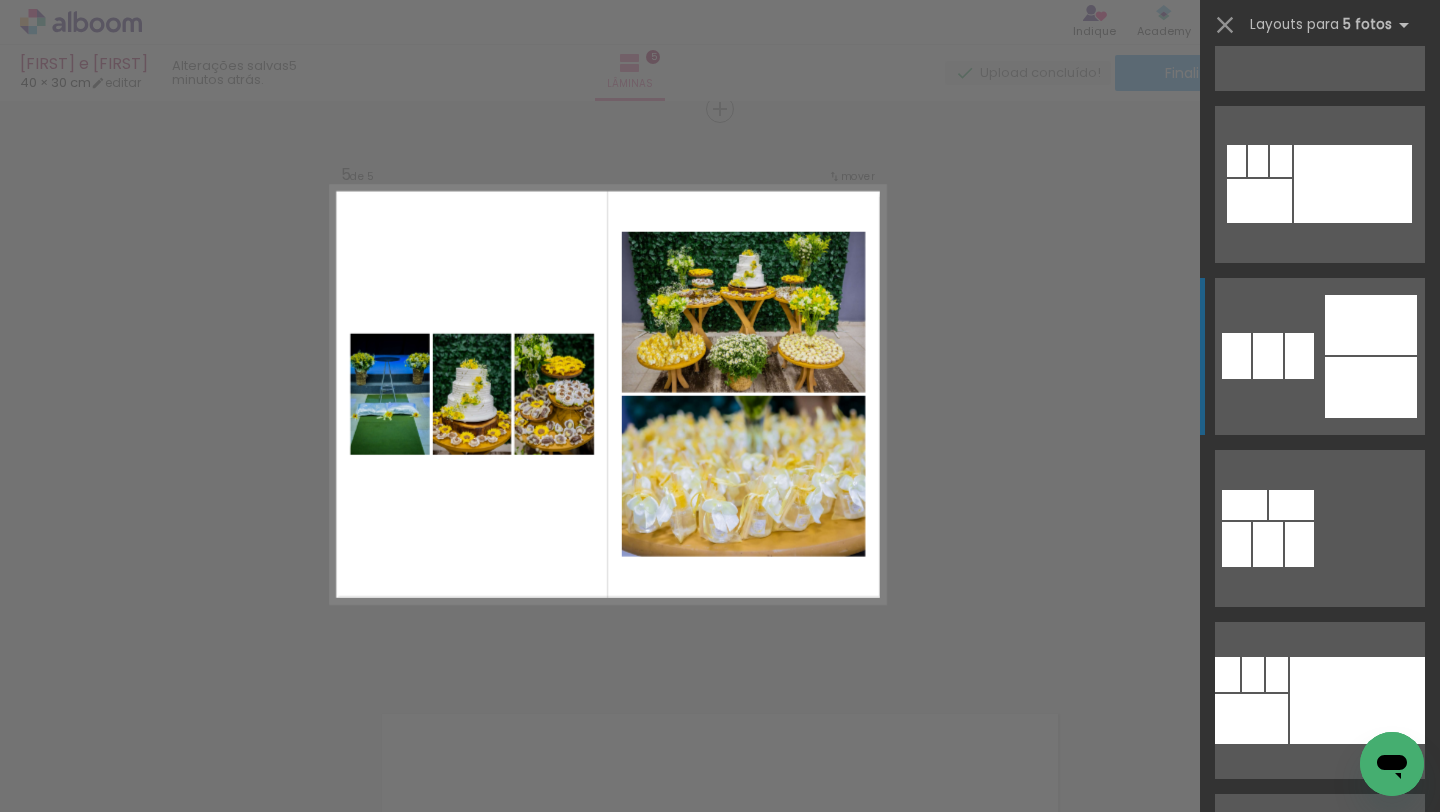 click at bounding box center [1400, -160] 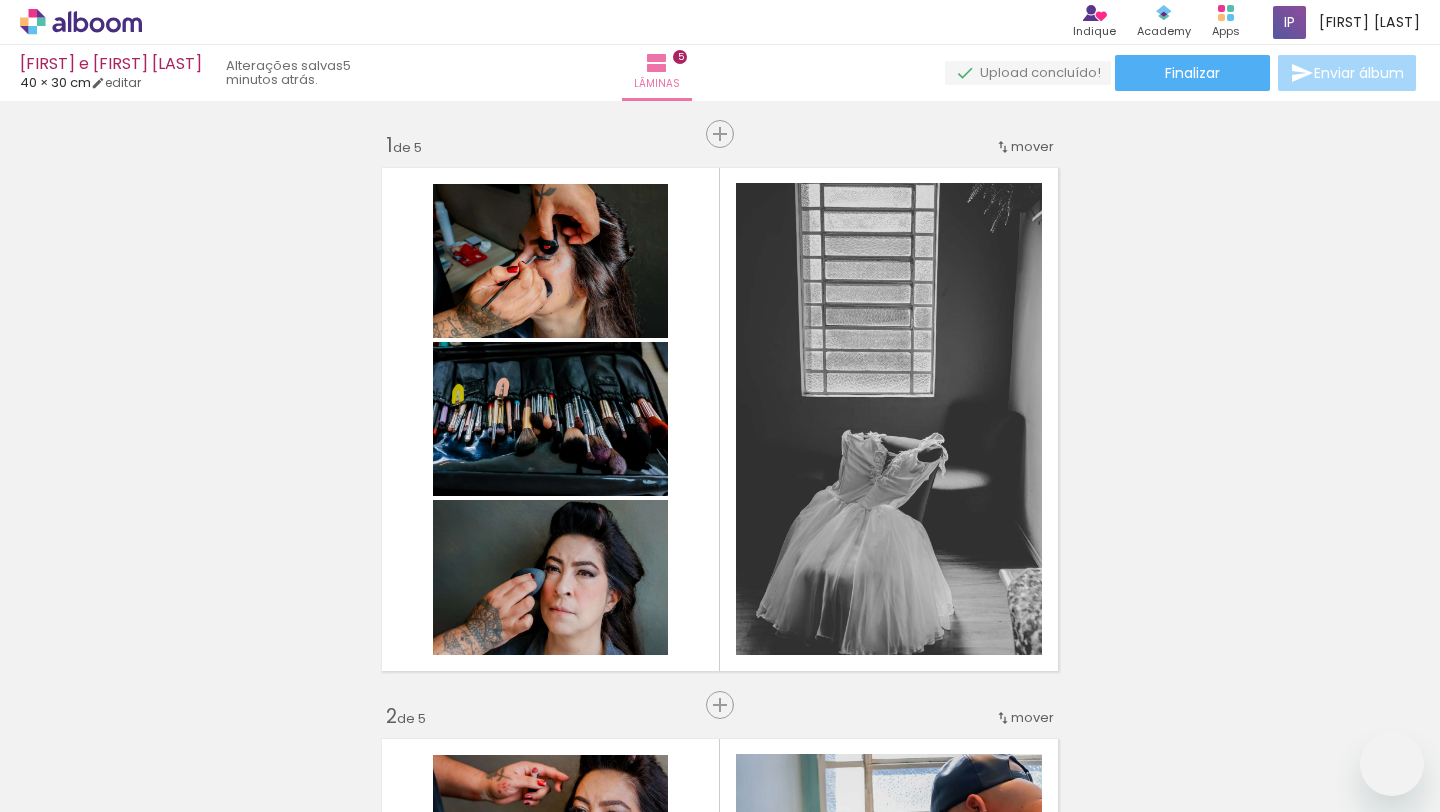 click at bounding box center [720, 406] 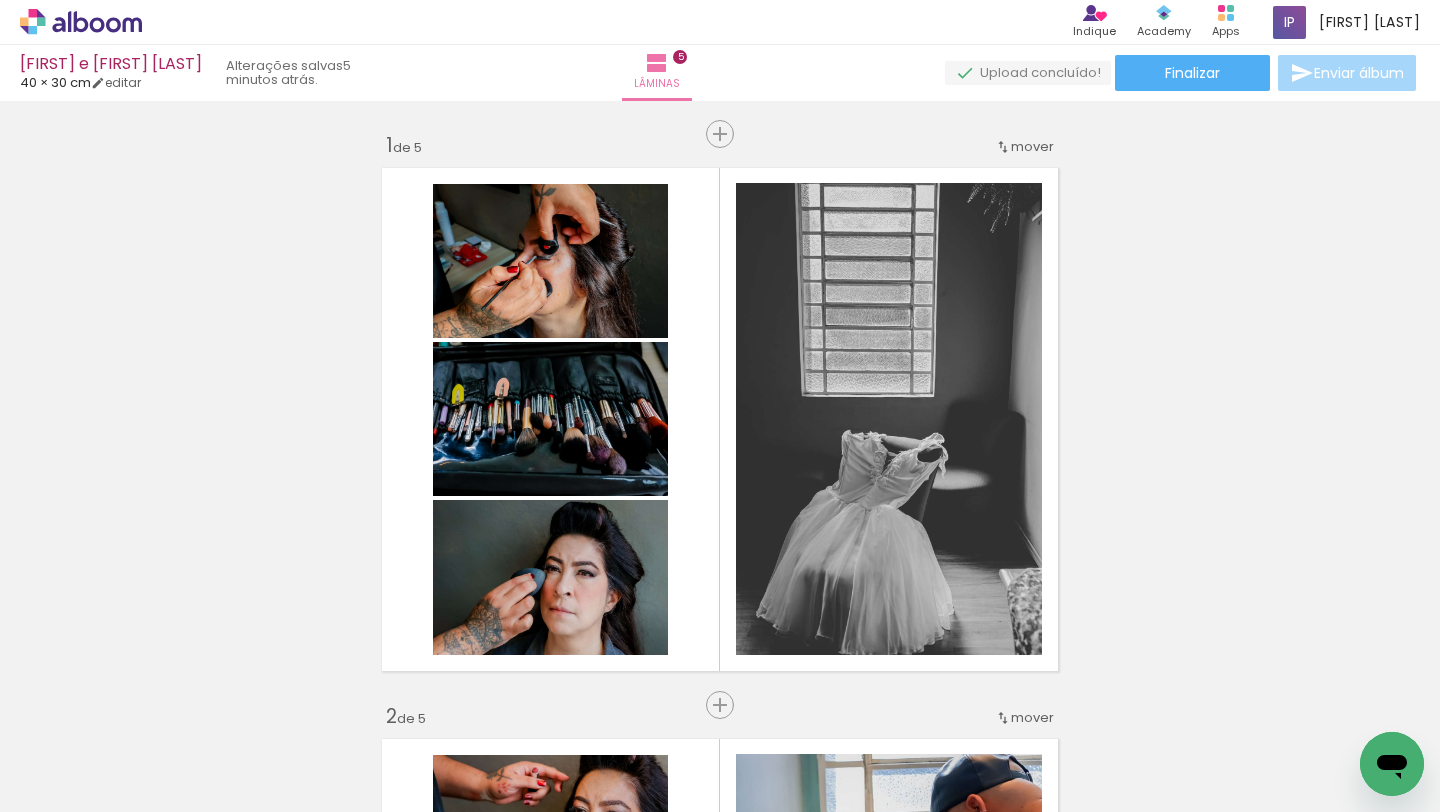 scroll, scrollTop: 2309, scrollLeft: 0, axis: vertical 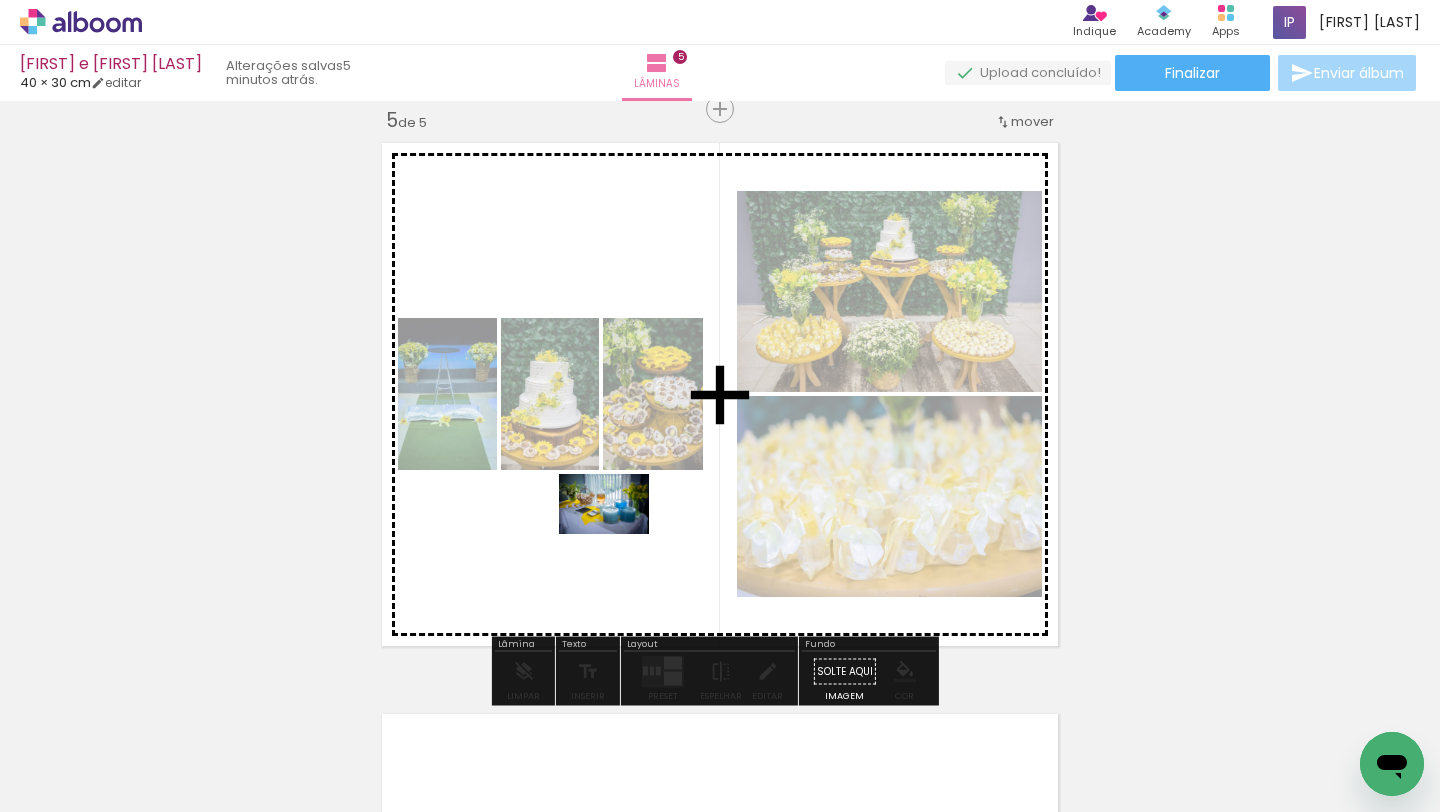 drag, startPoint x: 761, startPoint y: 746, endPoint x: 619, endPoint y: 534, distance: 255.16269 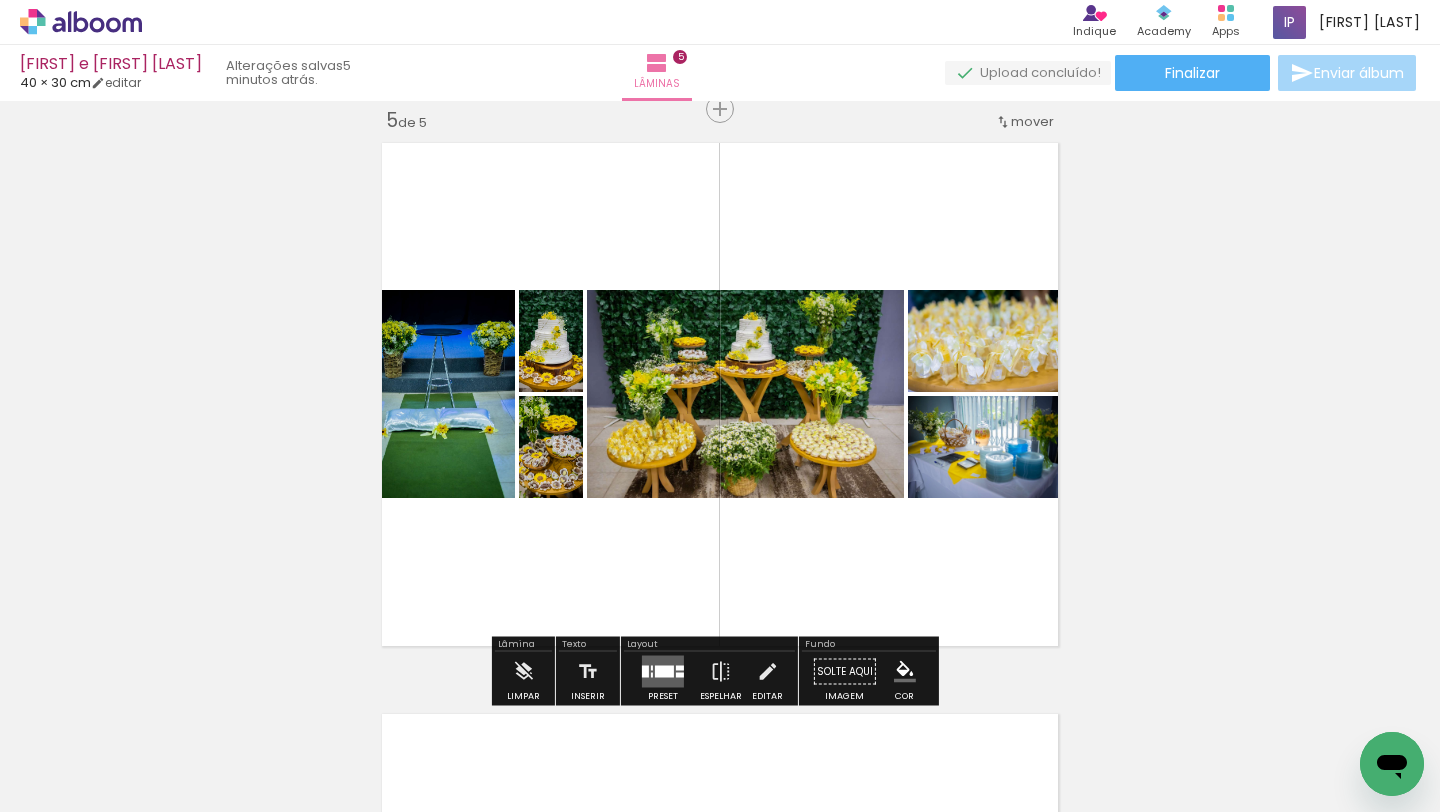 click at bounding box center (663, 672) 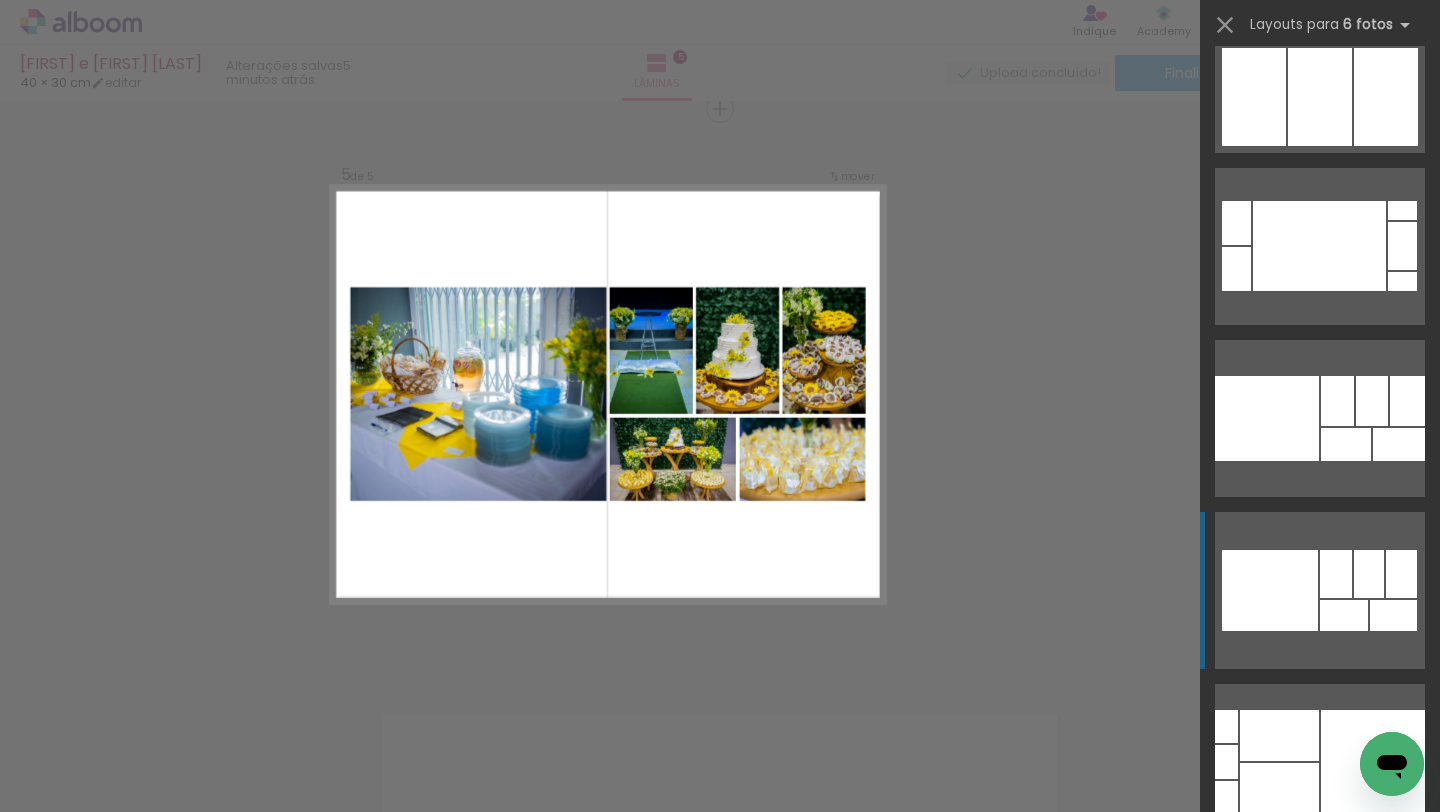 scroll, scrollTop: 6206, scrollLeft: 0, axis: vertical 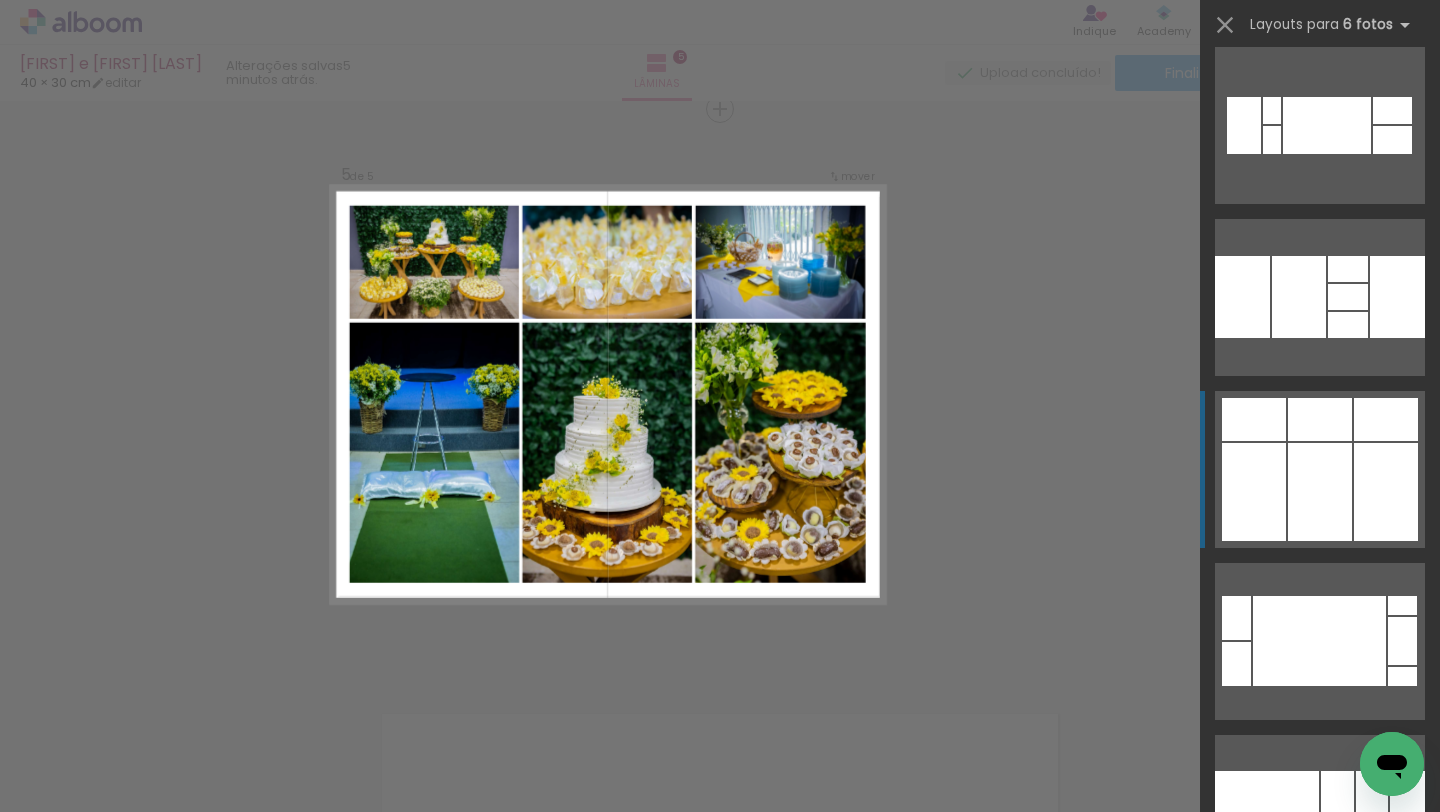 click at bounding box center [1320, 492] 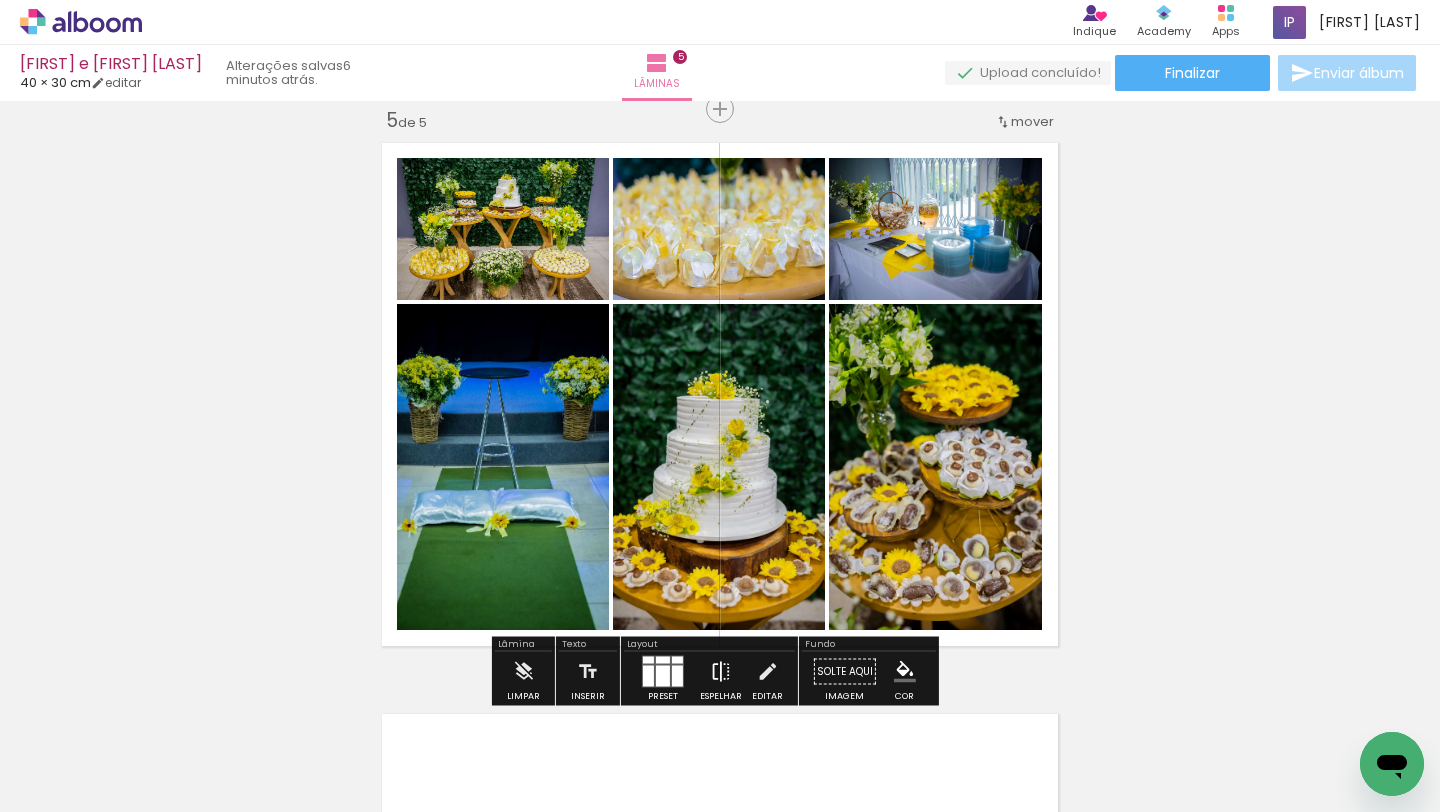 click at bounding box center (721, 672) 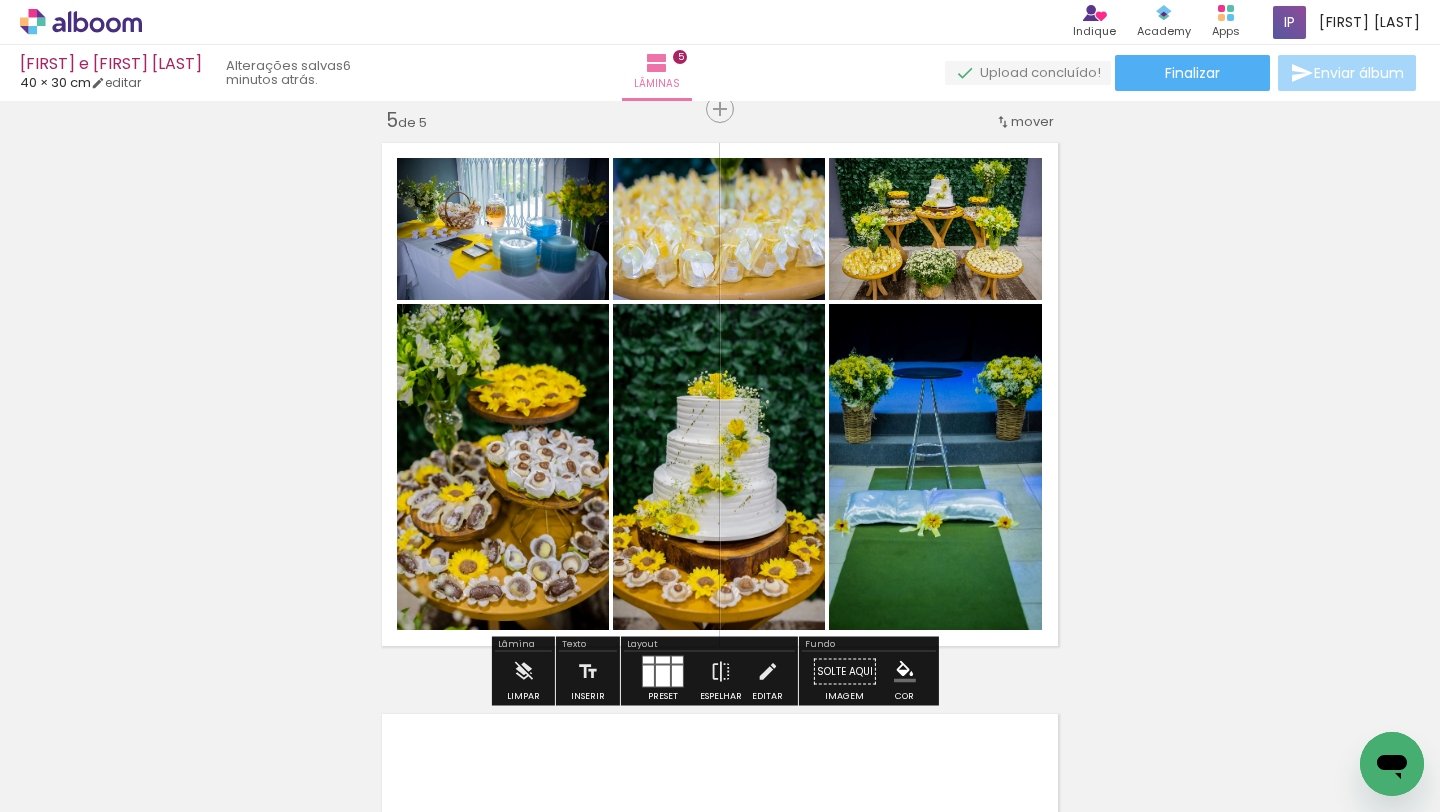 click at bounding box center [677, 676] 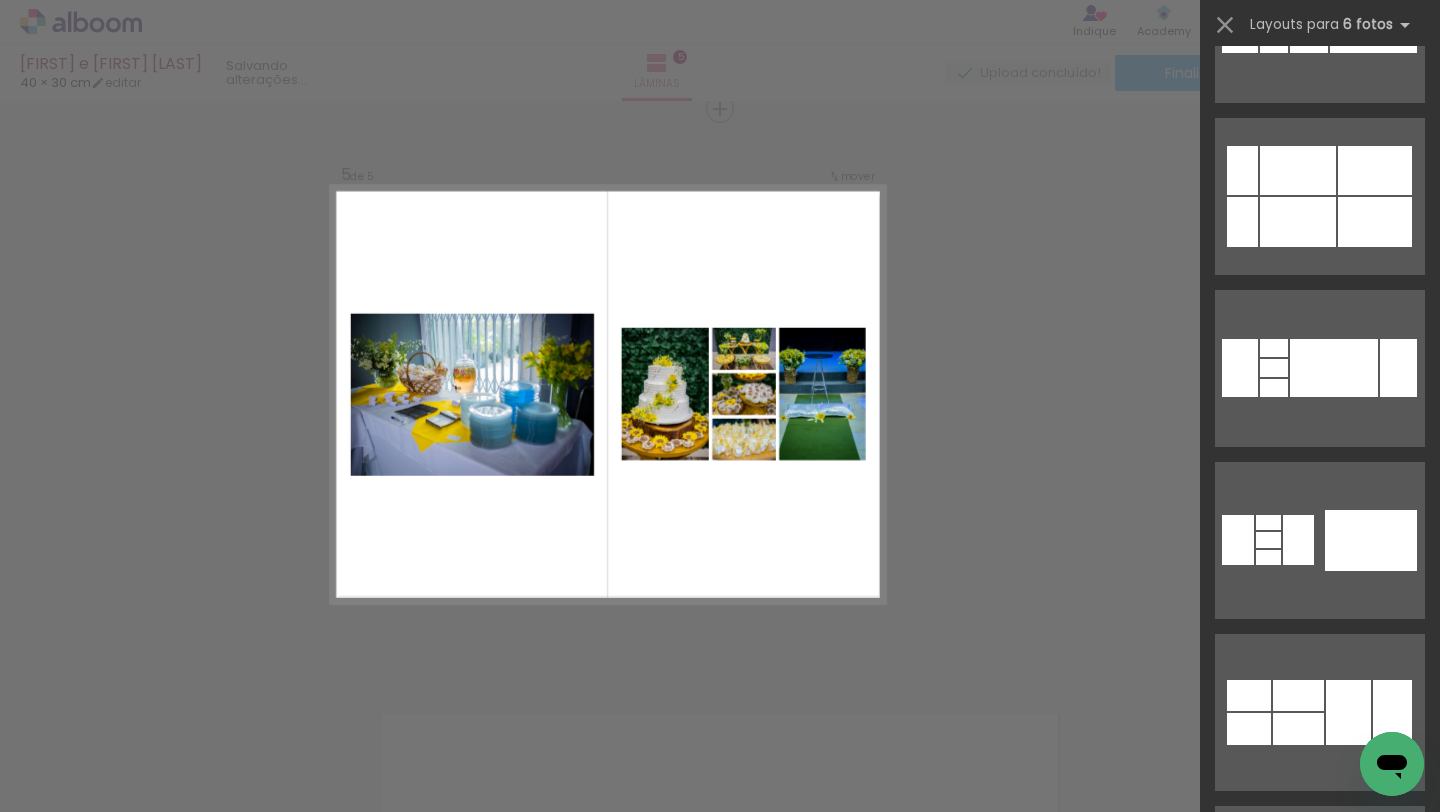 scroll, scrollTop: 9923, scrollLeft: 0, axis: vertical 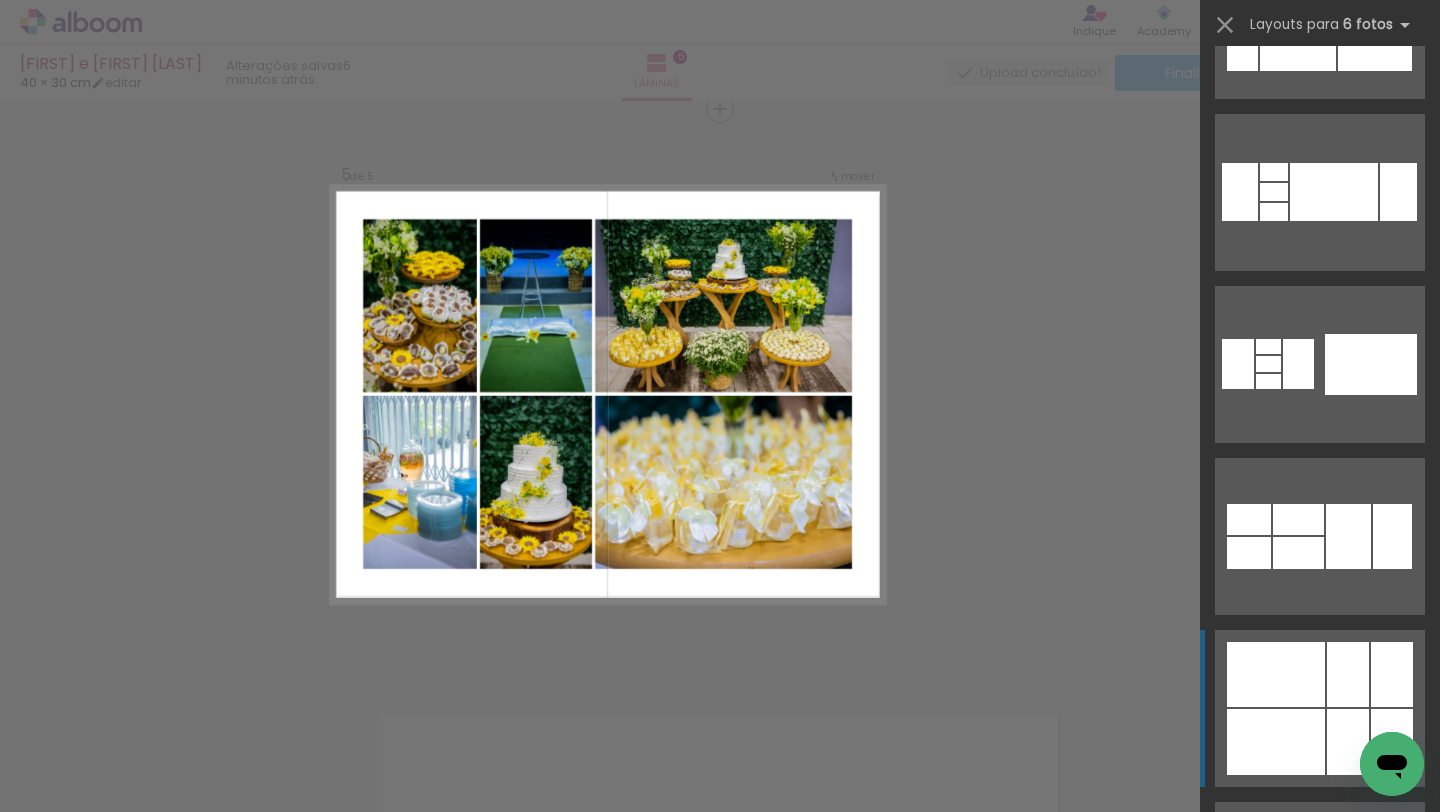click at bounding box center (1276, 674) 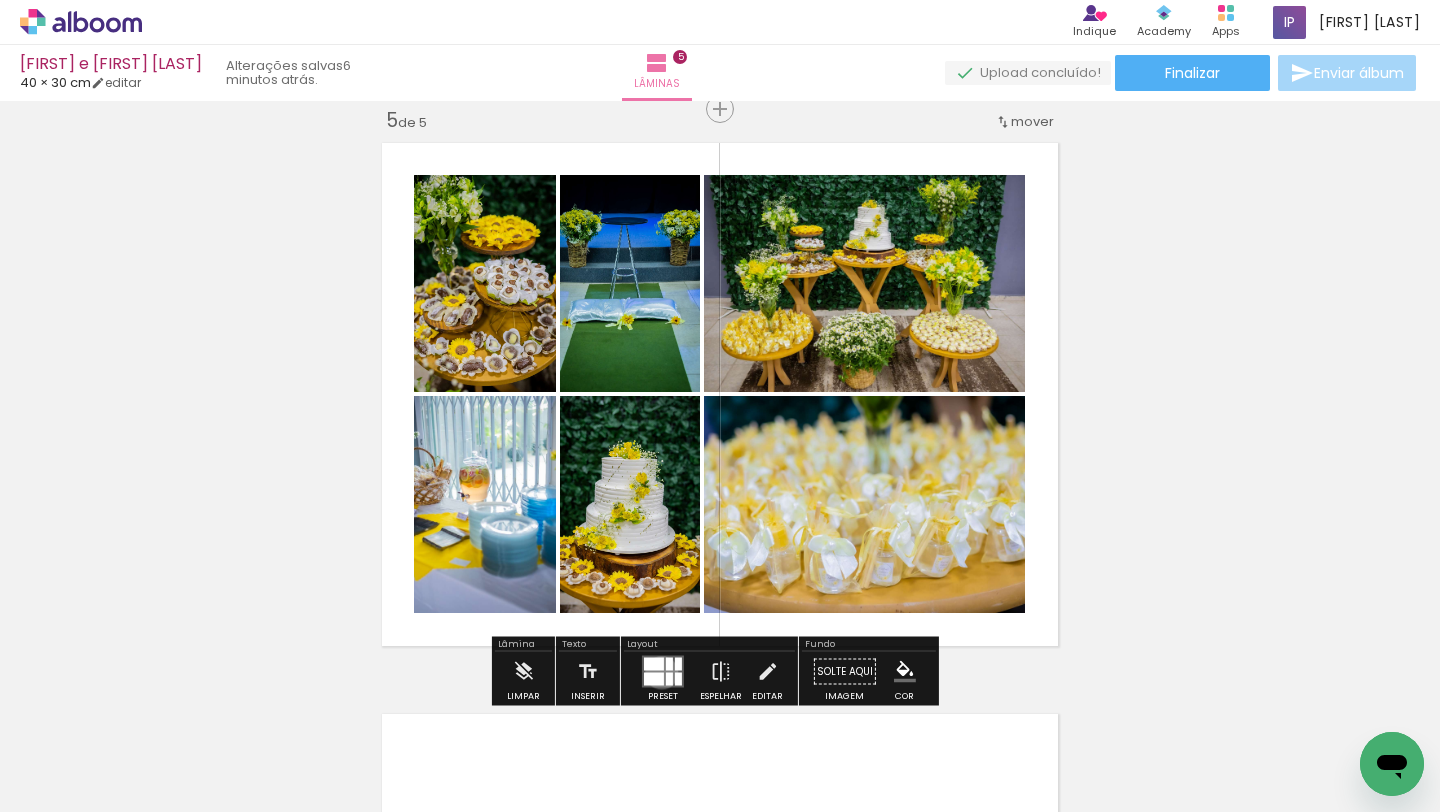 drag, startPoint x: 658, startPoint y: 672, endPoint x: 1389, endPoint y: 523, distance: 746.0308 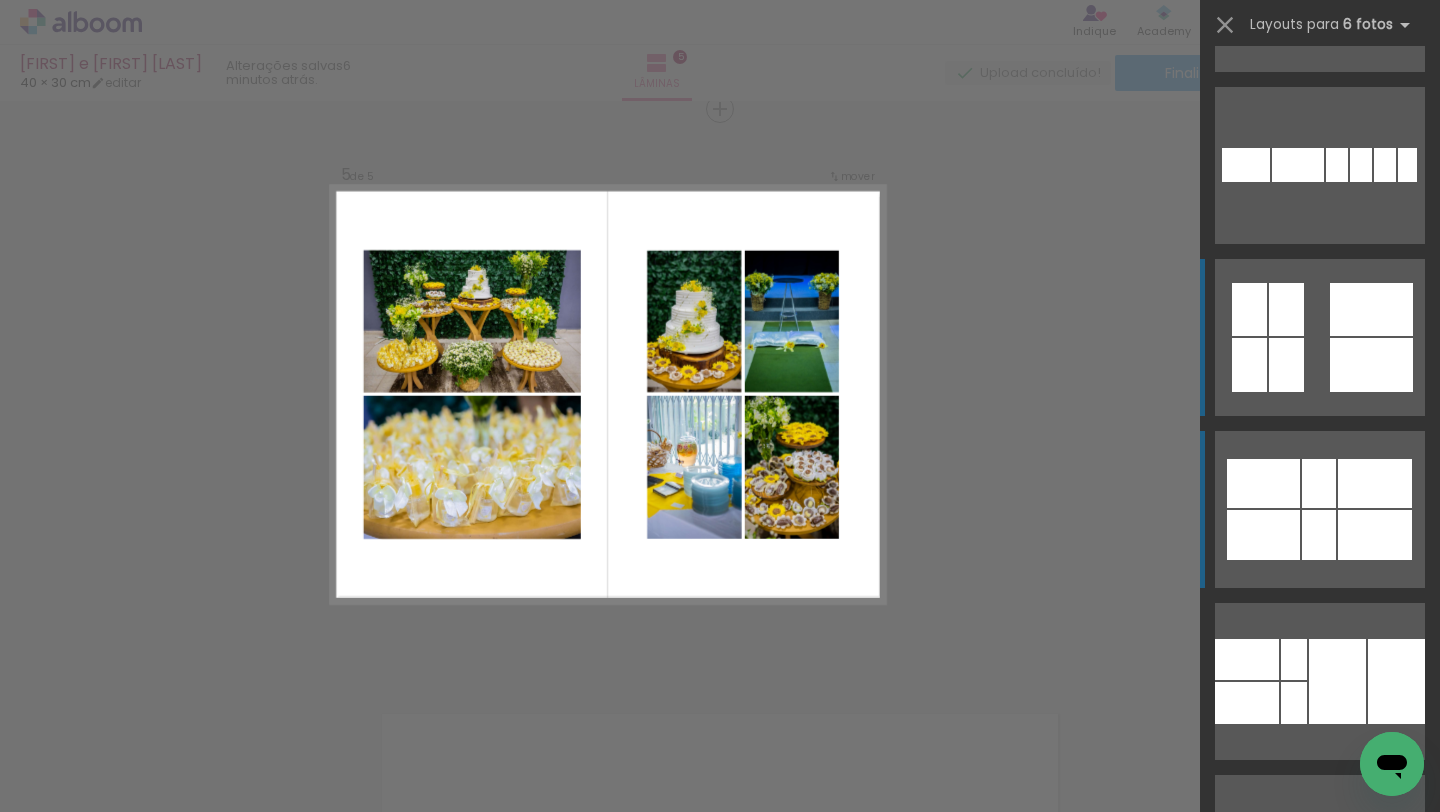 scroll, scrollTop: 11162, scrollLeft: 0, axis: vertical 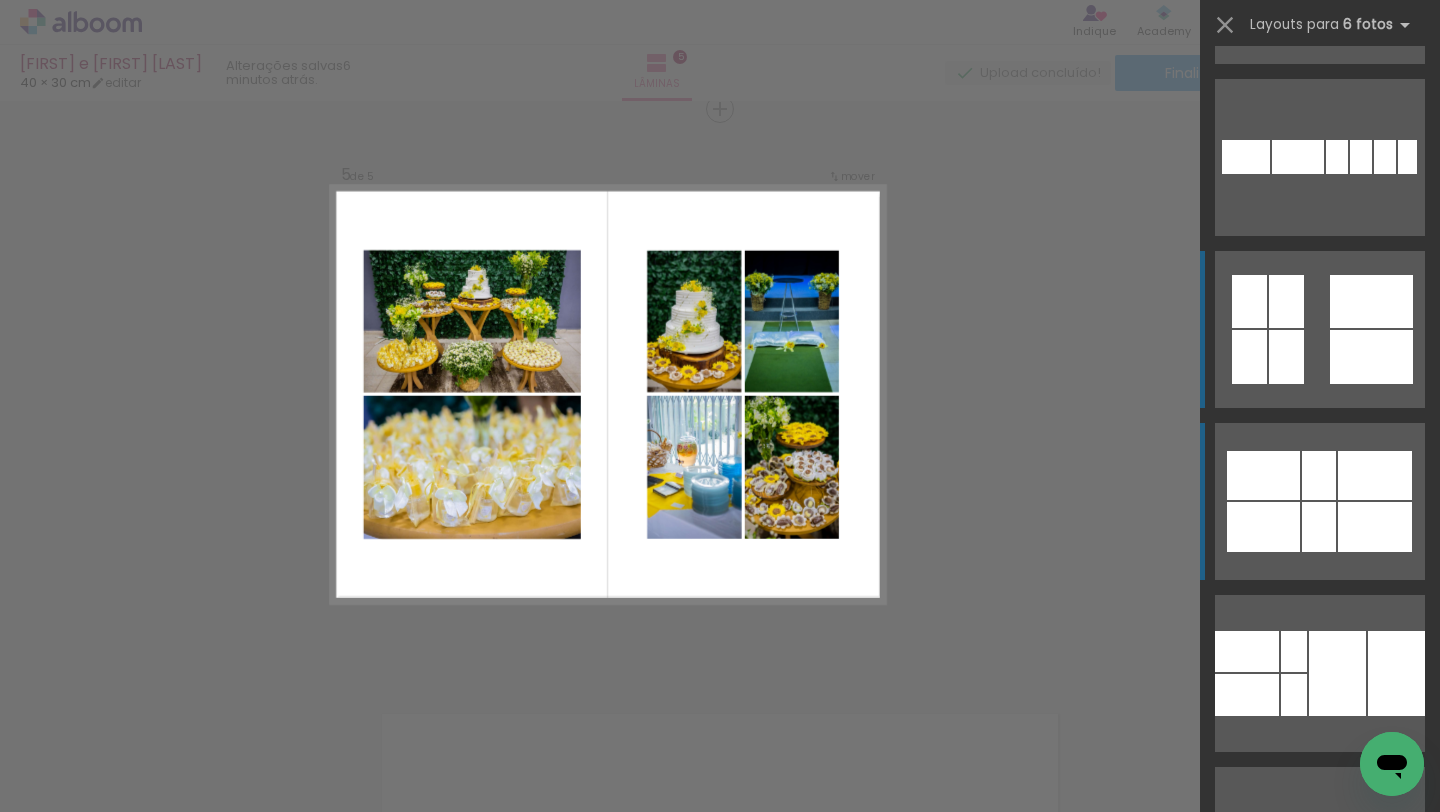 click at bounding box center [1375, 527] 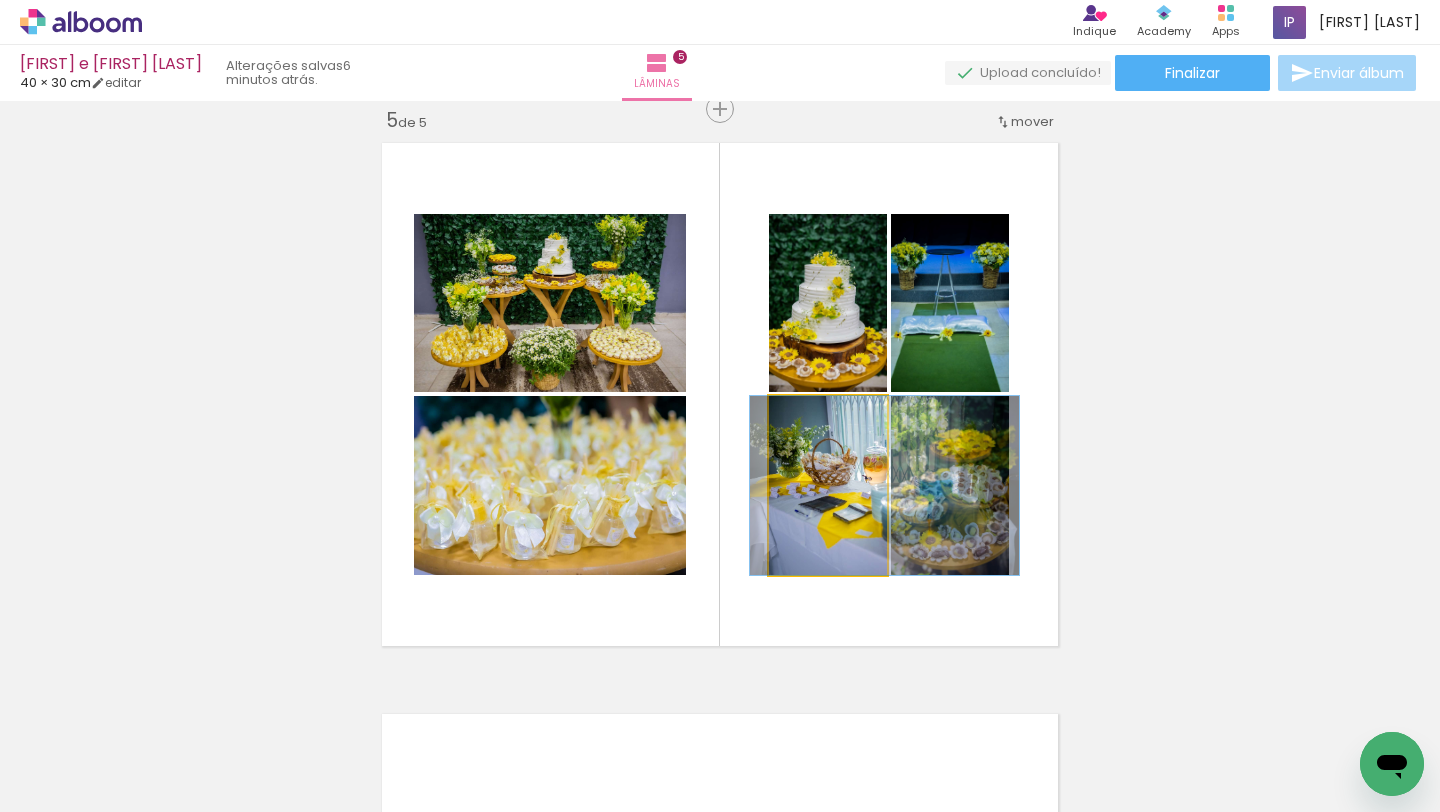 drag, startPoint x: 807, startPoint y: 505, endPoint x: 864, endPoint y: 501, distance: 57.14018 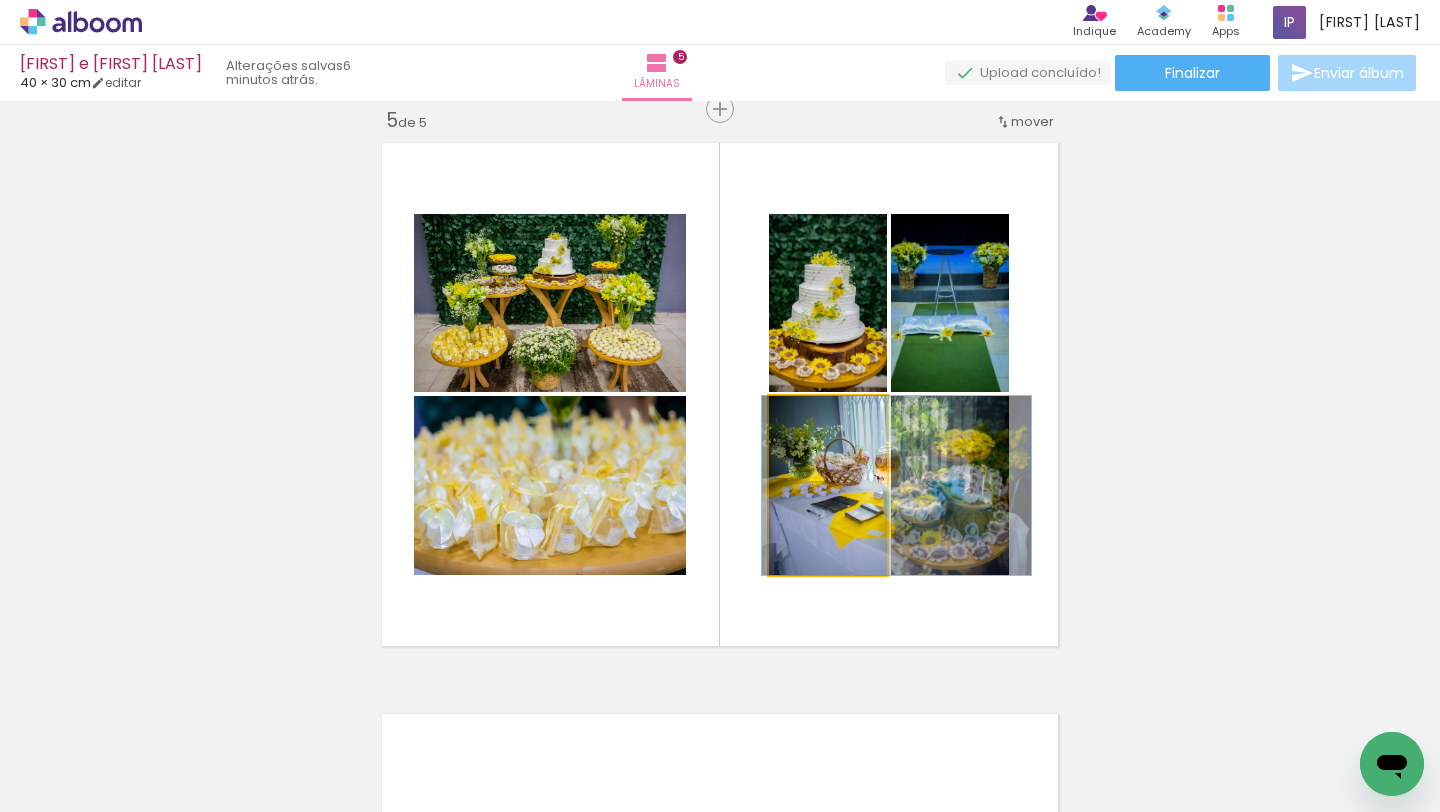 drag, startPoint x: 832, startPoint y: 489, endPoint x: 844, endPoint y: 486, distance: 12.369317 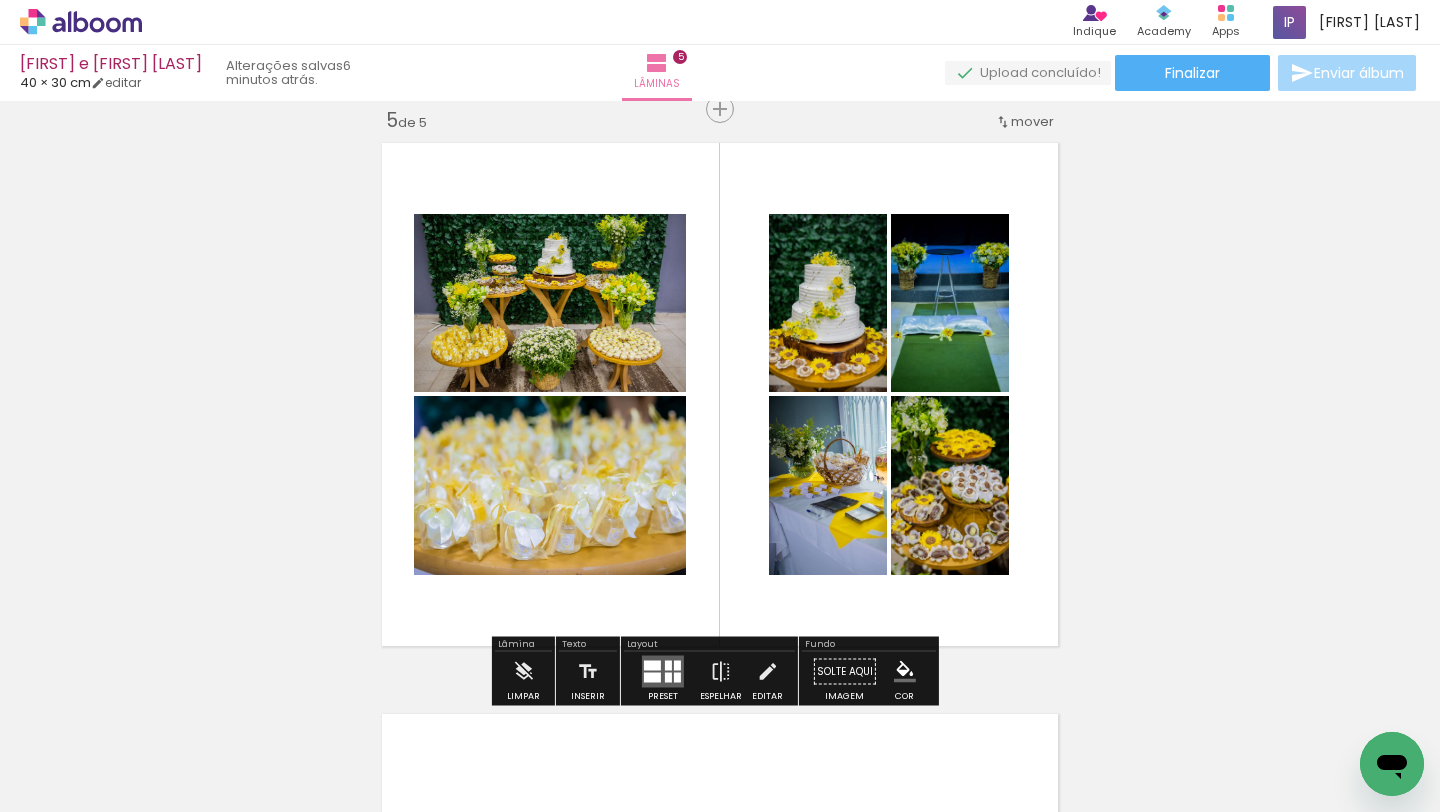 click on "Inserir lâmina 1  de 5  Inserir lâmina 2  de 5  Inserir lâmina 3  de 5  Inserir lâmina 4  de 5  Inserir lâmina 5  de 5" at bounding box center [720, -488] 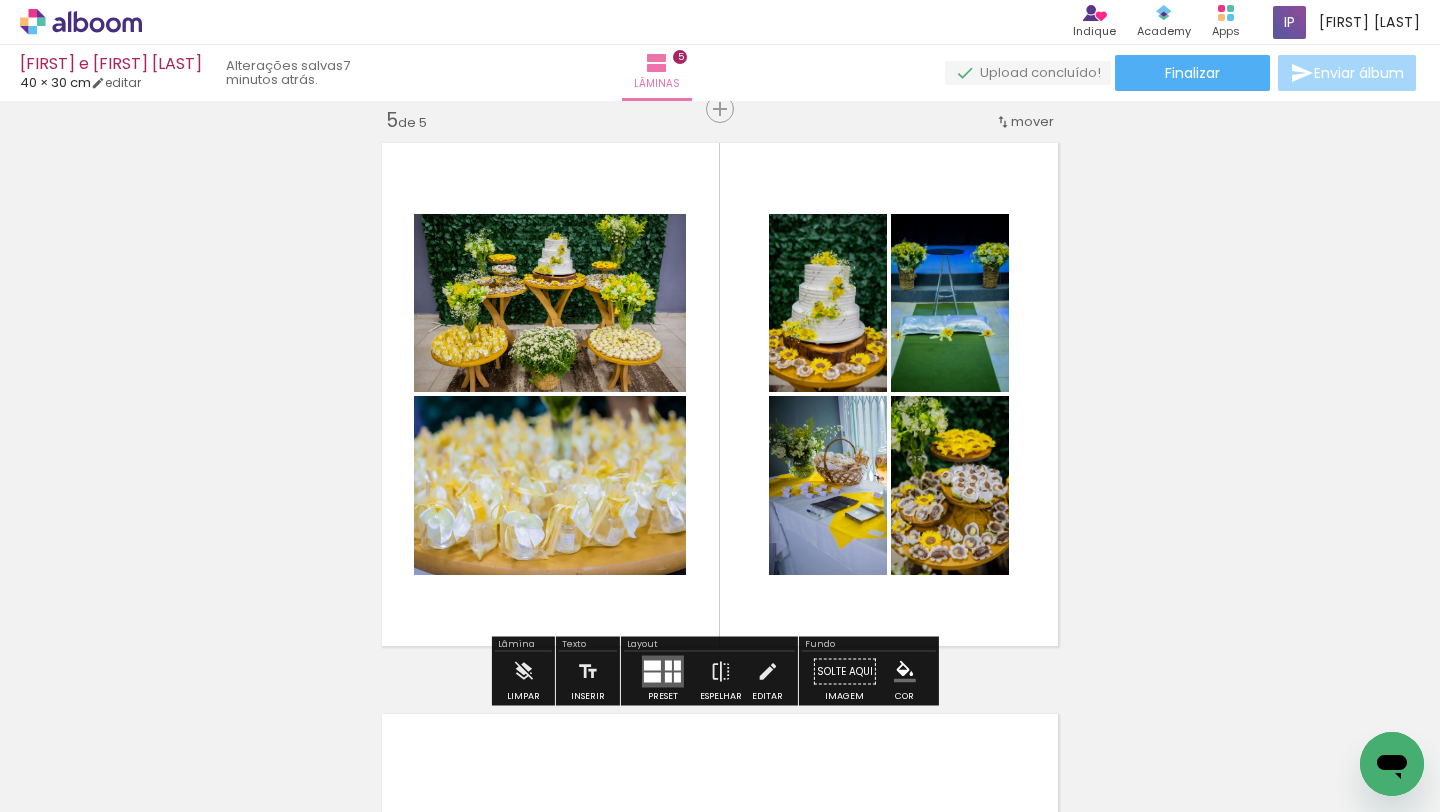 click on "Inserir lâmina 1  de 5  Inserir lâmina 2  de 5  Inserir lâmina 3  de 5  Inserir lâmina 4  de 5  Inserir lâmina 5  de 5" at bounding box center (720, -488) 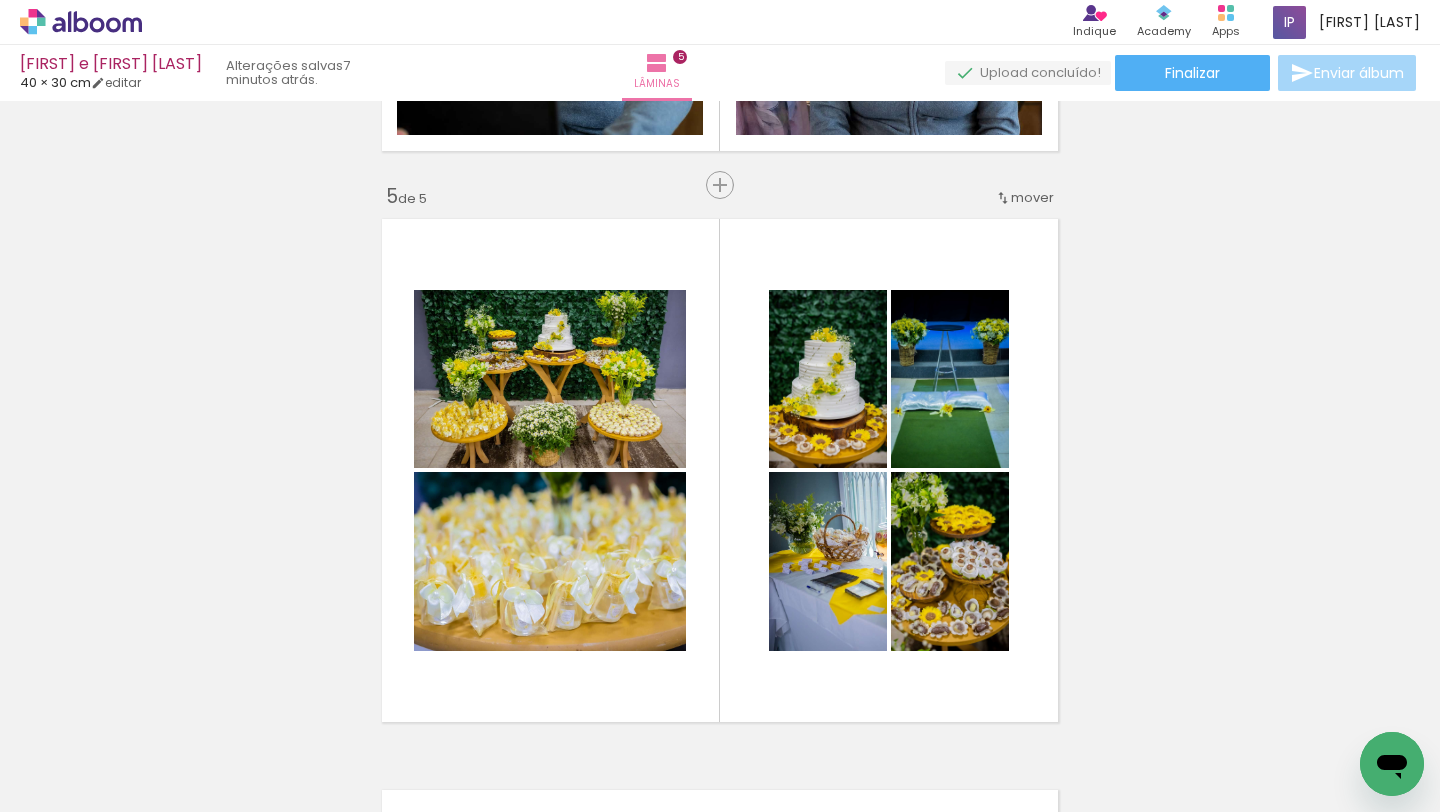 scroll, scrollTop: 2918, scrollLeft: 0, axis: vertical 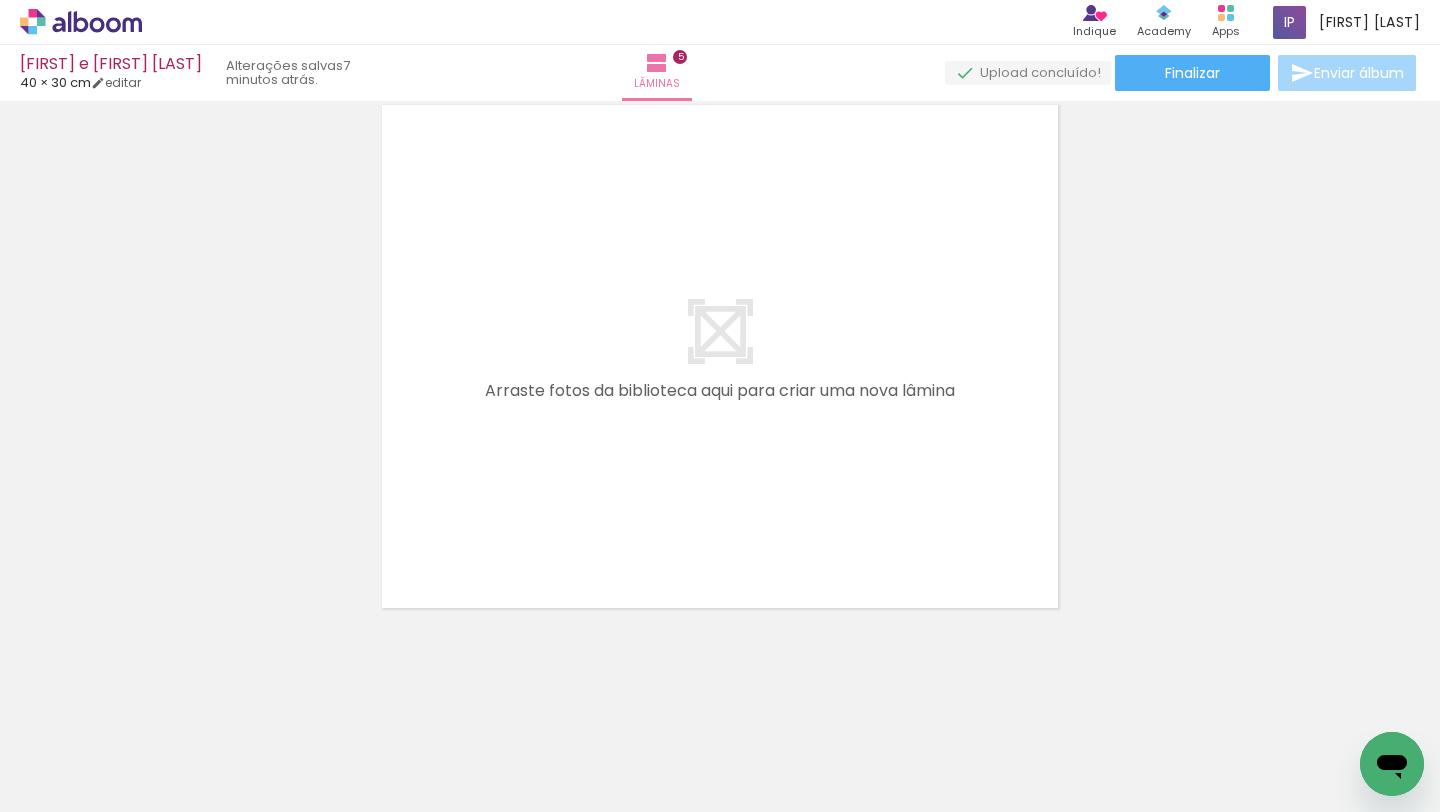 drag, startPoint x: 880, startPoint y: 731, endPoint x: 938, endPoint y: 708, distance: 62.39391 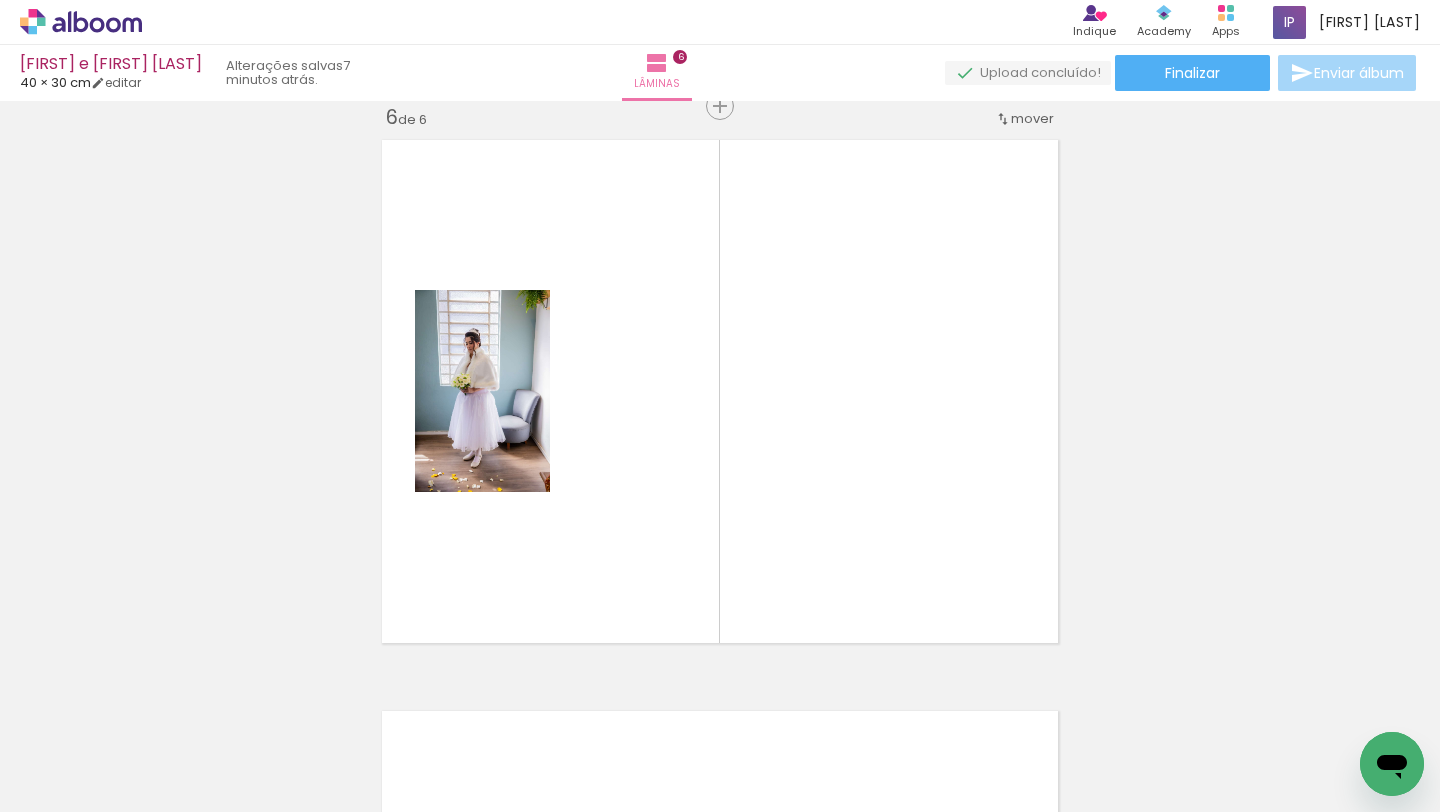 scroll, scrollTop: 2880, scrollLeft: 0, axis: vertical 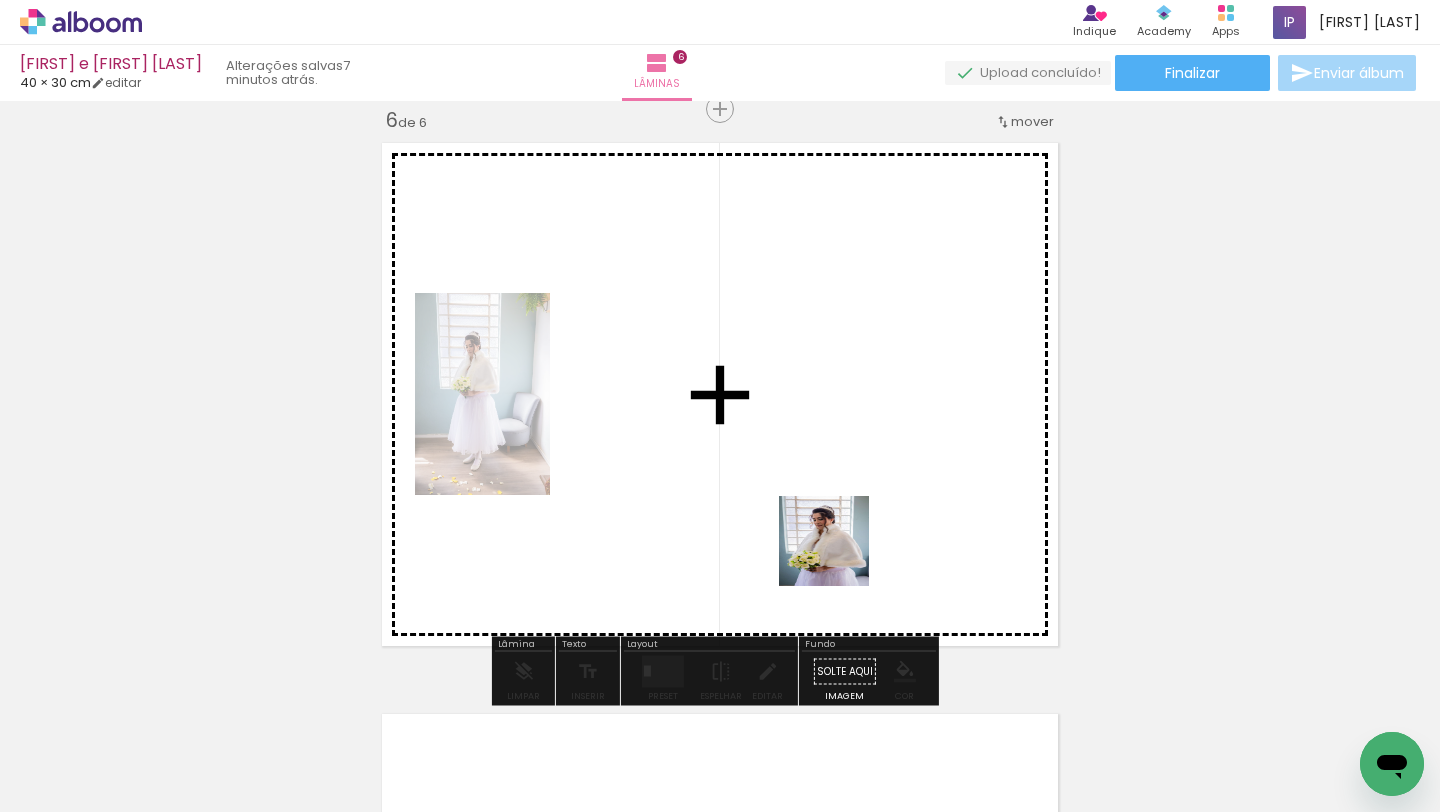 drag, startPoint x: 956, startPoint y: 684, endPoint x: 825, endPoint y: 540, distance: 194.67152 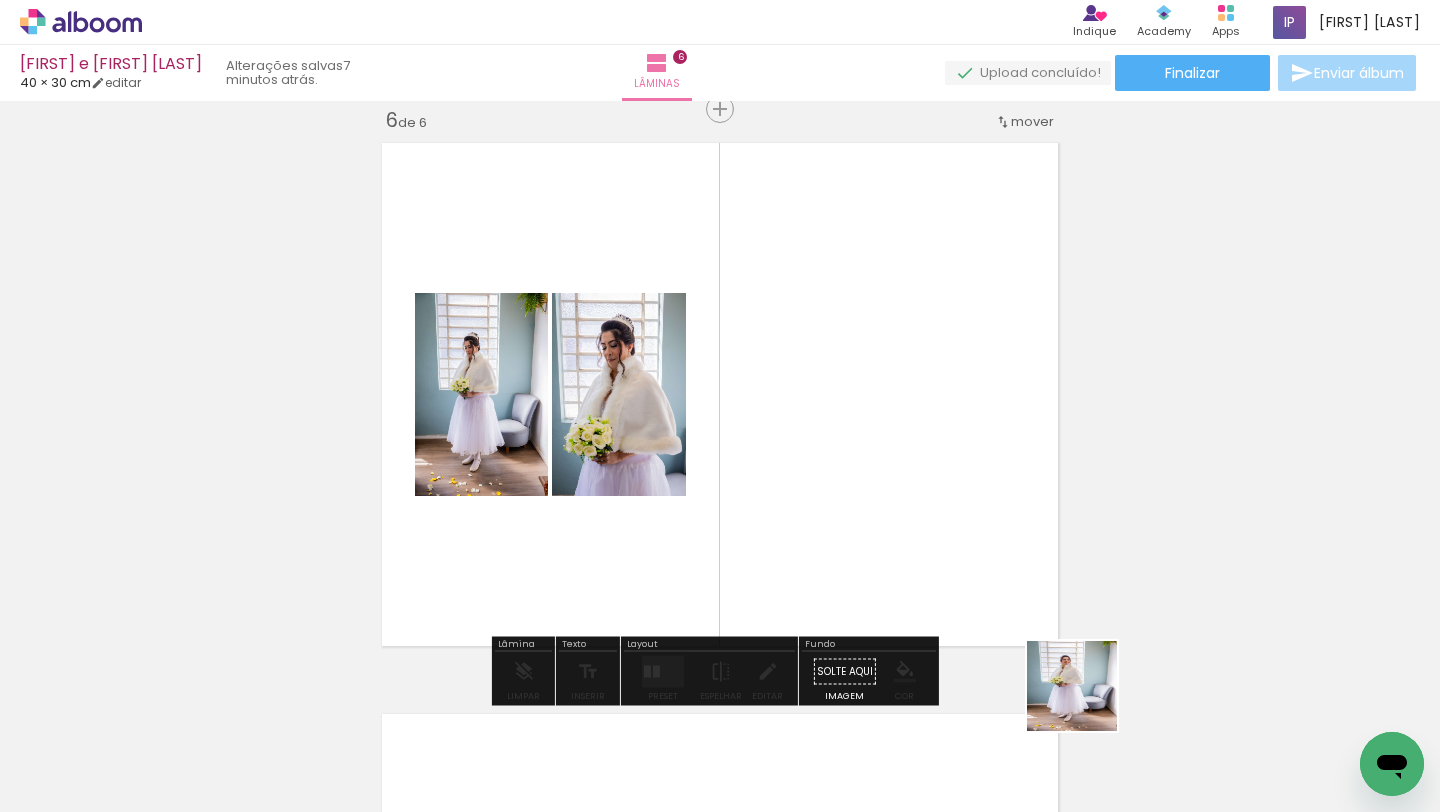 drag, startPoint x: 1101, startPoint y: 721, endPoint x: 1033, endPoint y: 612, distance: 128.47179 